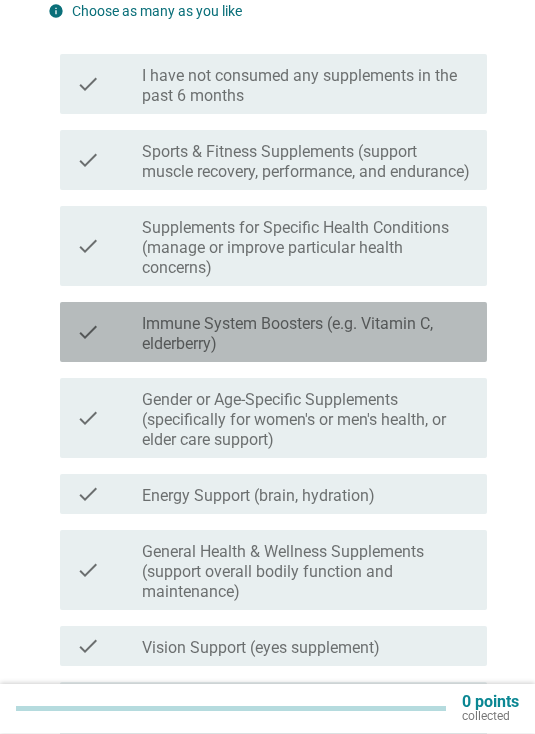 scroll, scrollTop: 149, scrollLeft: 0, axis: vertical 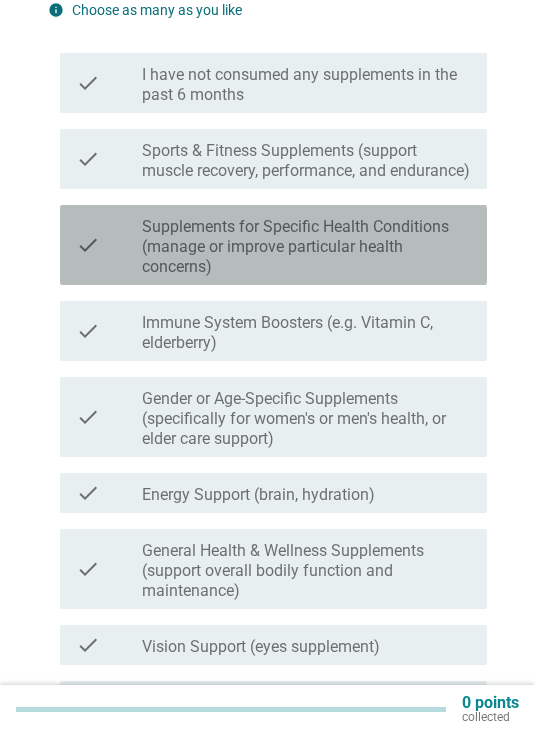 click on "Supplements for Specific Health Conditions (manage or improve particular health concerns)" at bounding box center [306, 247] 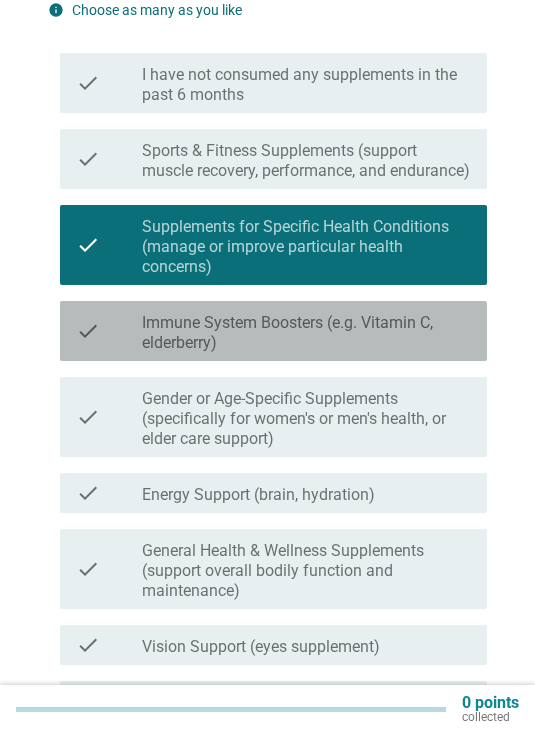click on "Immune System Boosters (e.g. Vitamin C, elderberry)" at bounding box center (306, 333) 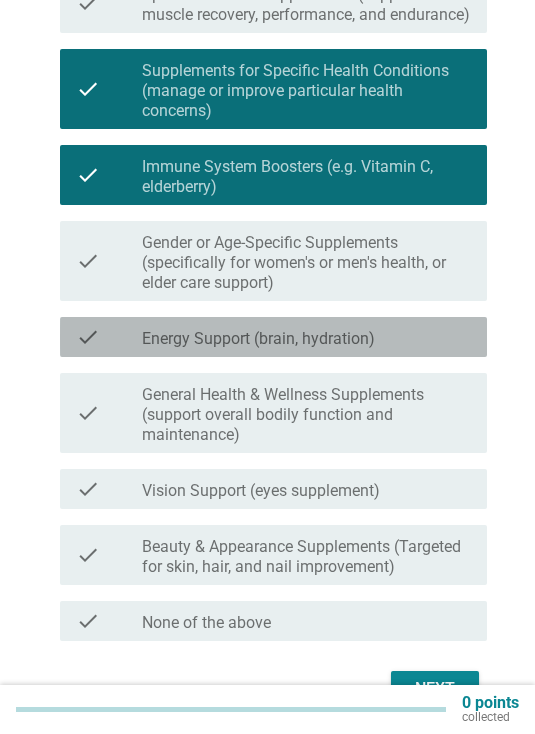 click on "check     check_box_outline_blank Energy Support (brain, hydration)" at bounding box center [273, 337] 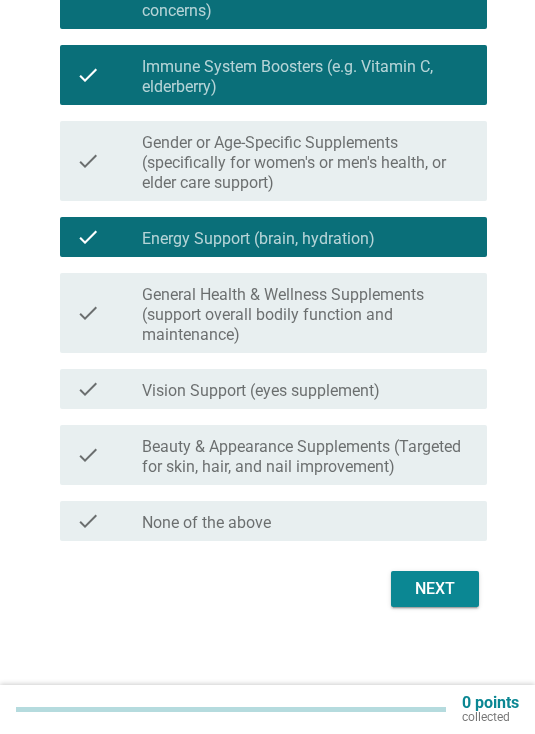 scroll, scrollTop: 417, scrollLeft: 0, axis: vertical 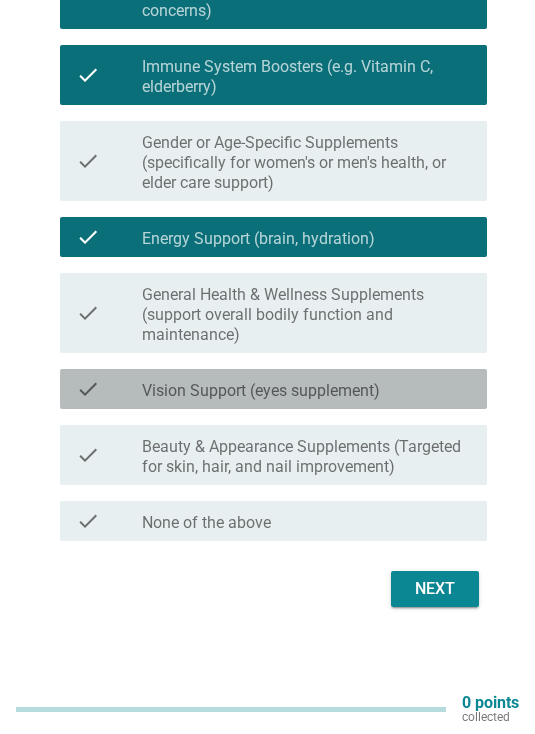 click on "Vision Support (eyes supplement)" at bounding box center [261, 391] 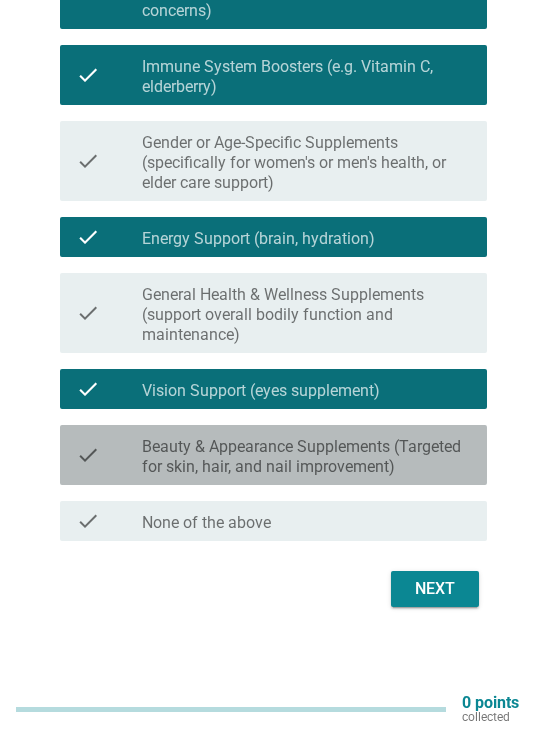 click on "Beauty & Appearance Supplements (Targeted for skin, hair, and nail improvement)" at bounding box center (306, 457) 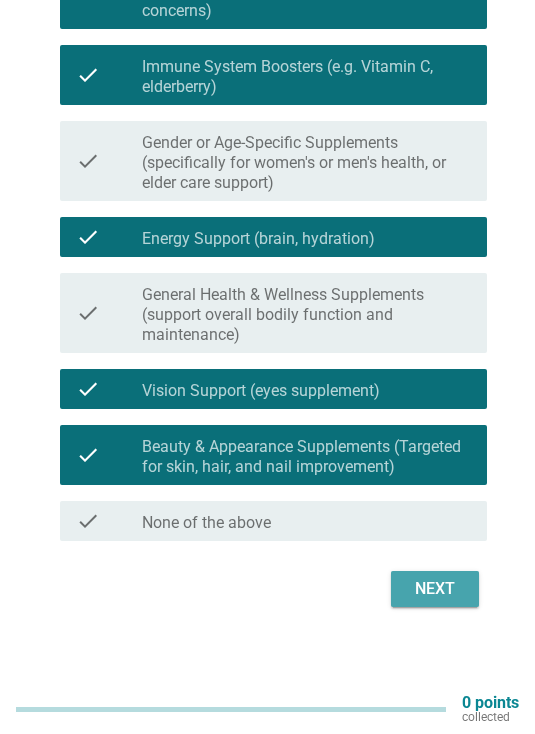 click on "Next" at bounding box center (435, 589) 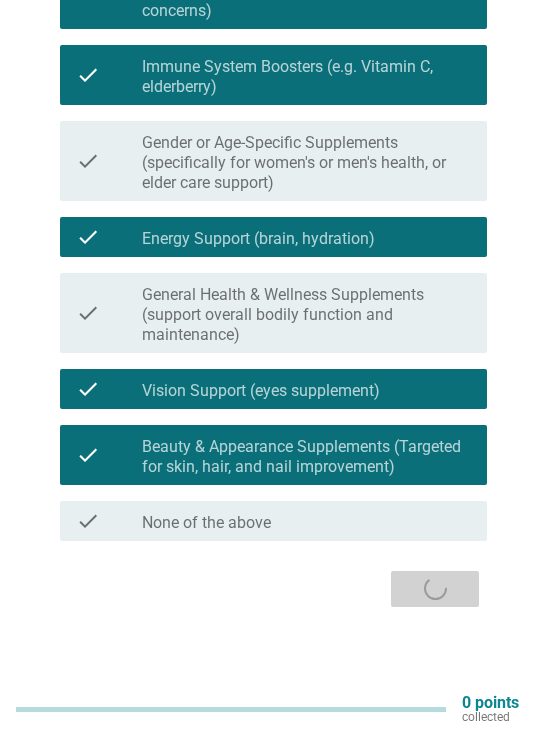 scroll, scrollTop: 0, scrollLeft: 0, axis: both 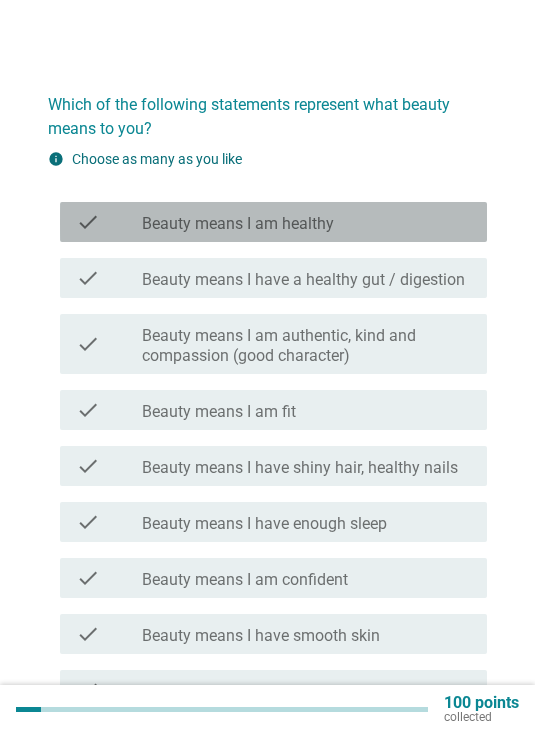 click on "check_box_outline_blank Beauty means I am healthy" at bounding box center [306, 222] 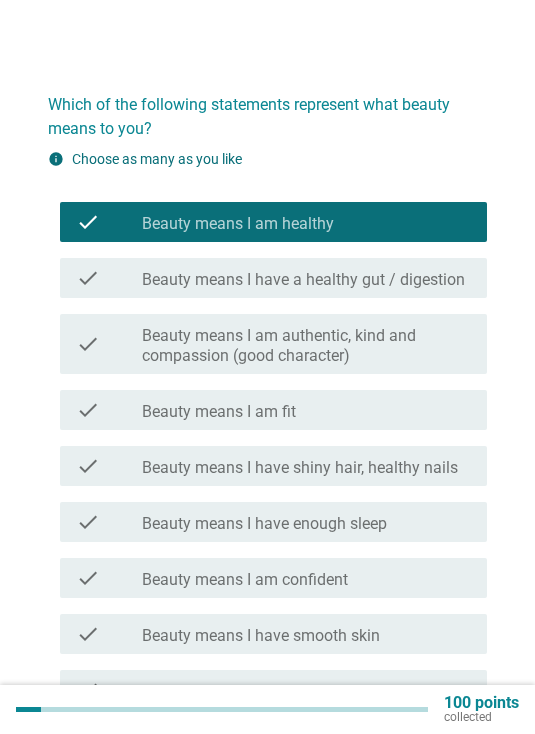 click on "Beauty means I have a healthy gut / digestion" at bounding box center [303, 280] 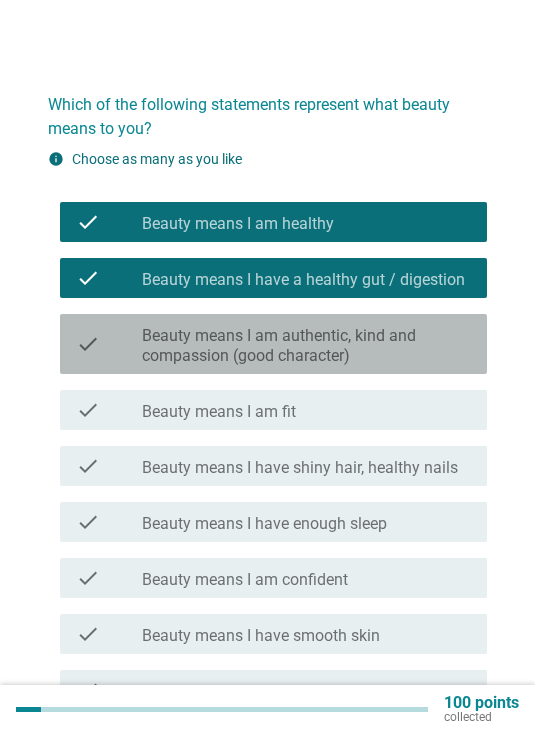 click on "Beauty means I am authentic, kind and compassion (good character)" at bounding box center (306, 346) 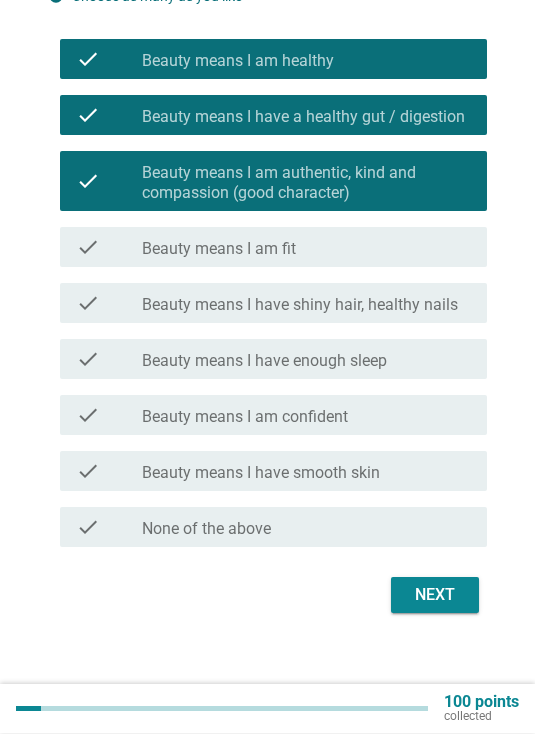 scroll, scrollTop: 169, scrollLeft: 0, axis: vertical 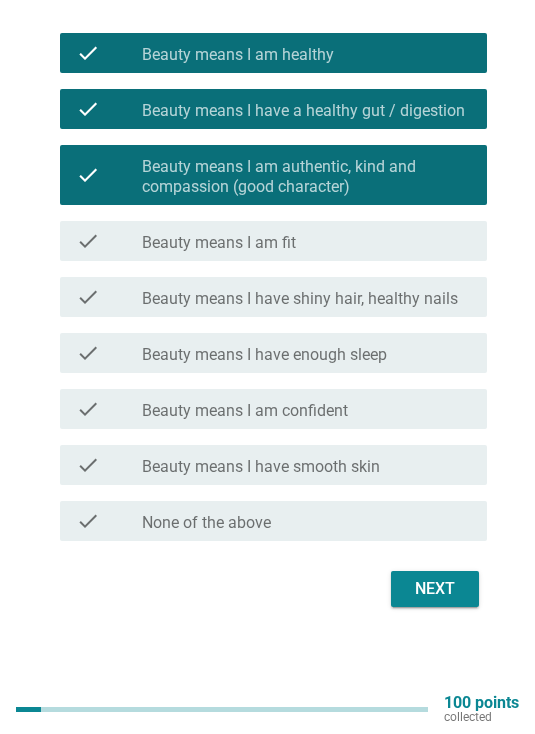 click on "Beauty means I have shiny hair, healthy nails" at bounding box center [300, 299] 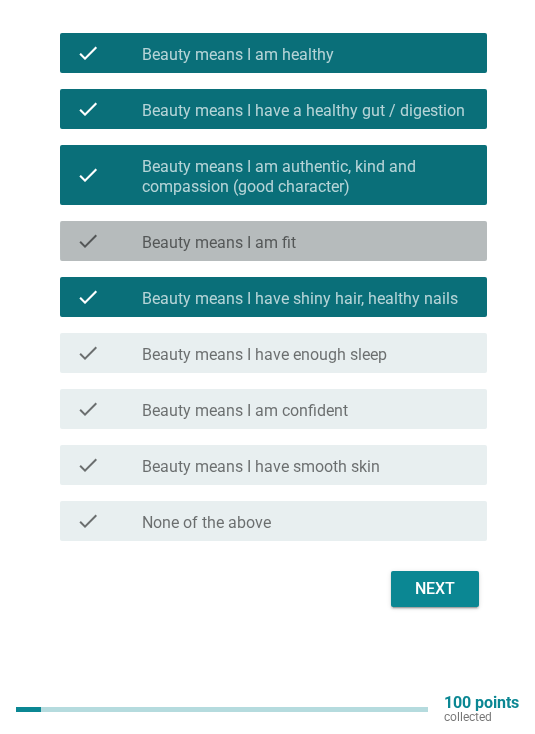 click on "check_box_outline_blank Beauty means I am fit" at bounding box center [306, 241] 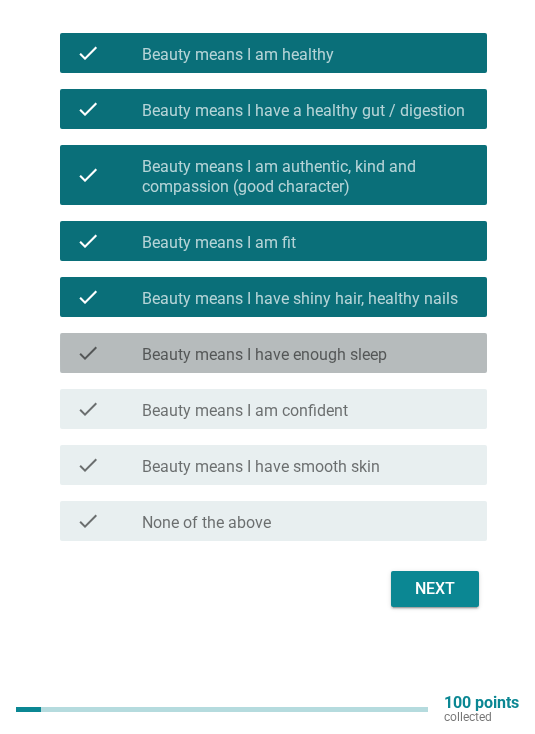click on "Beauty means I have enough sleep" at bounding box center [264, 355] 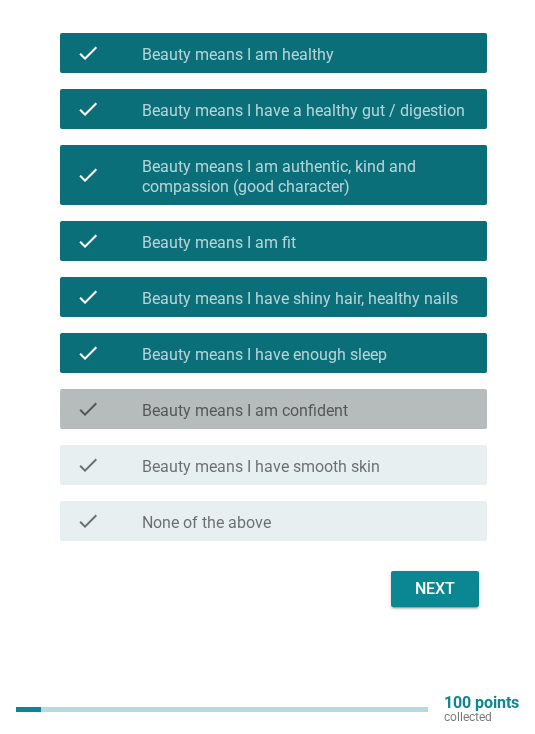 click on "check_box_outline_blank Beauty means I am confident" at bounding box center [306, 409] 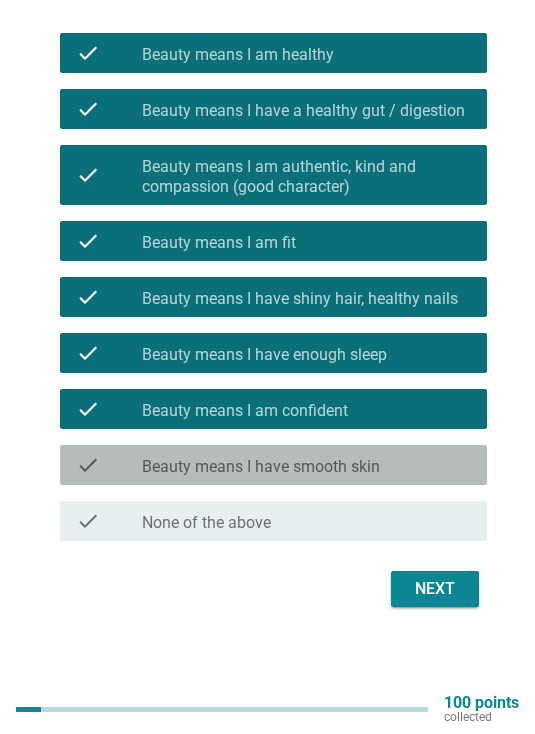 click on "Beauty means I have smooth skin" at bounding box center (261, 467) 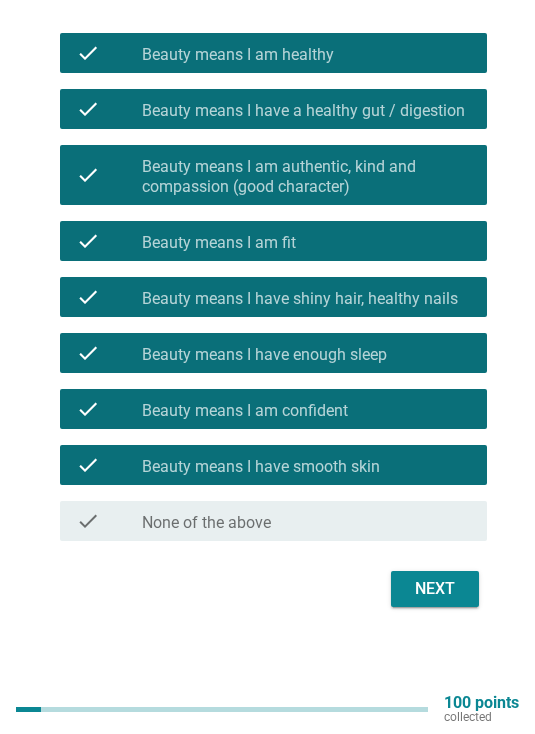 click on "Next" at bounding box center (435, 589) 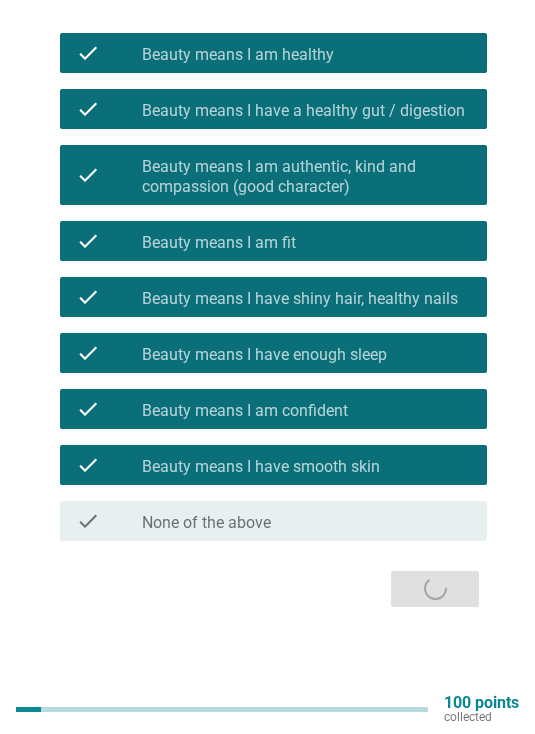 scroll, scrollTop: 0, scrollLeft: 0, axis: both 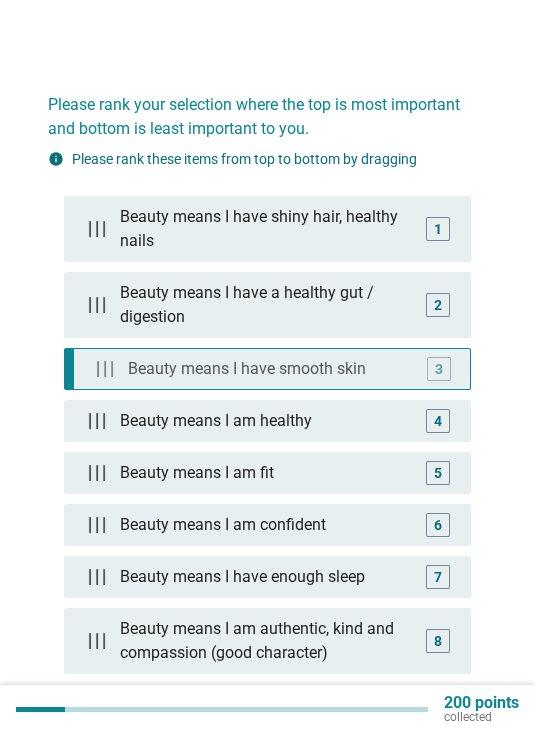 type 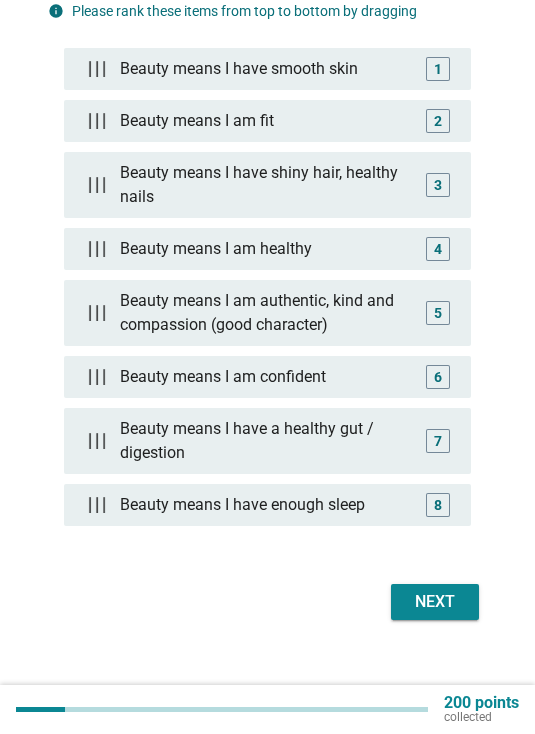 scroll, scrollTop: 161, scrollLeft: 0, axis: vertical 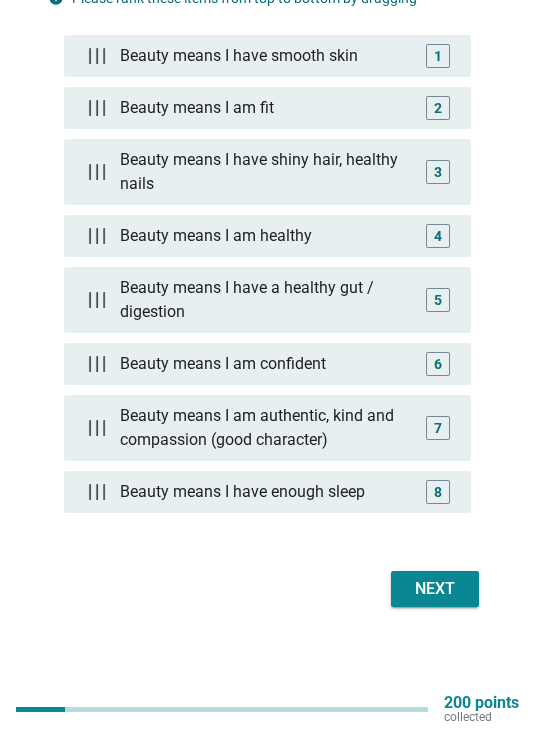 click on "Next" at bounding box center [435, 589] 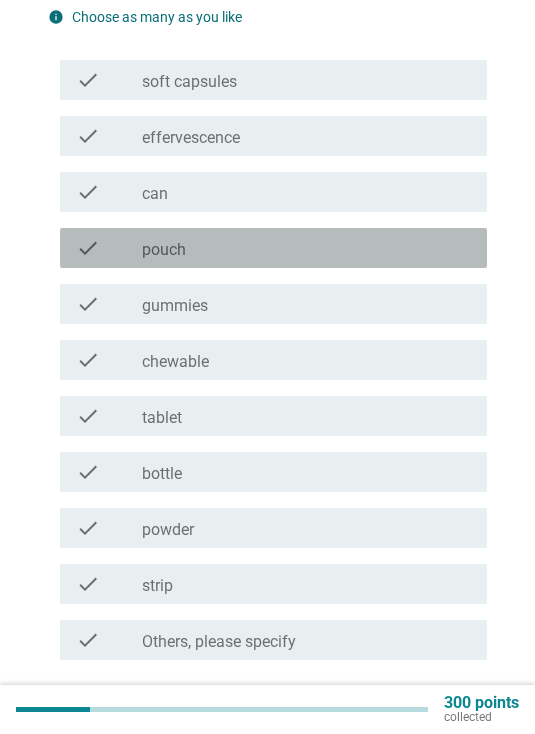 scroll, scrollTop: 146, scrollLeft: 0, axis: vertical 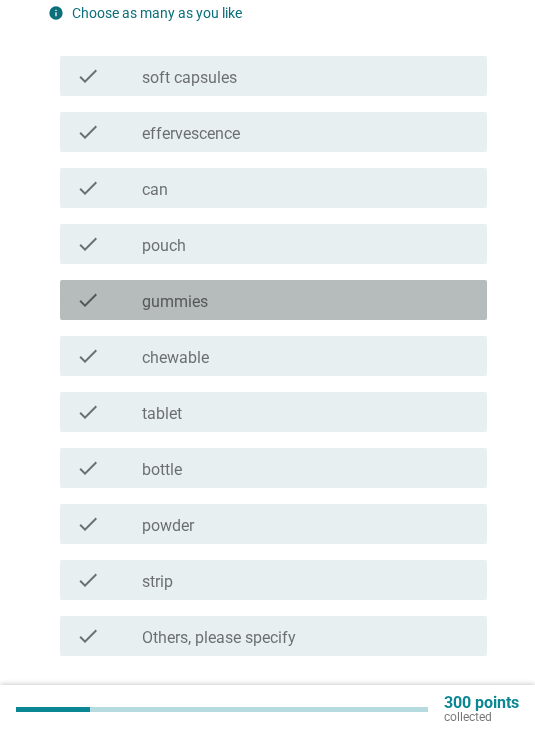 click on "check_box_outline_blank gummies" at bounding box center [306, 300] 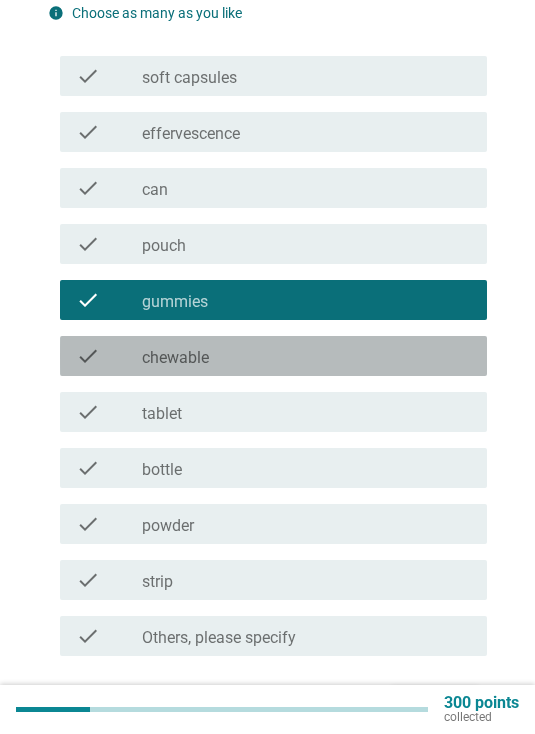 click on "check_box_outline_blank chewable" at bounding box center (306, 356) 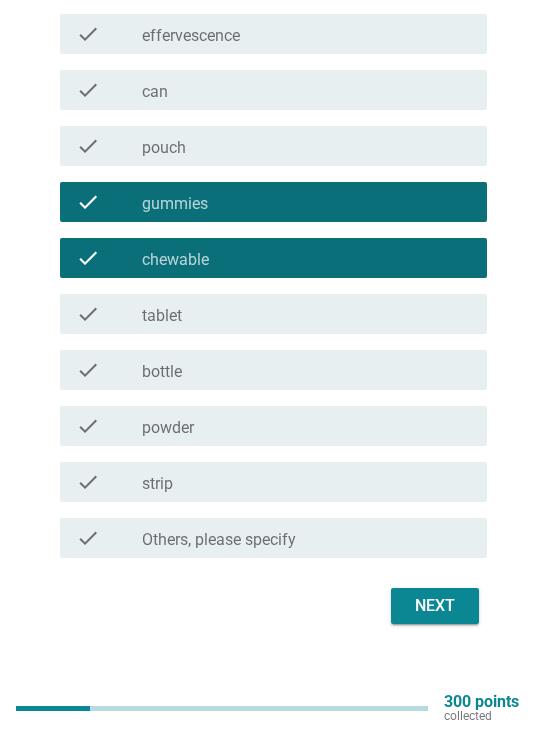 scroll, scrollTop: 244, scrollLeft: 0, axis: vertical 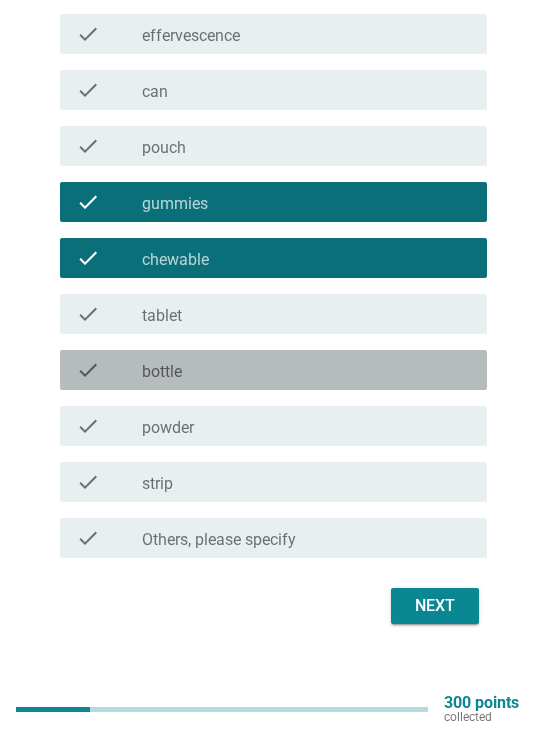 click on "check     check_box_outline_blank bottle" at bounding box center [273, 370] 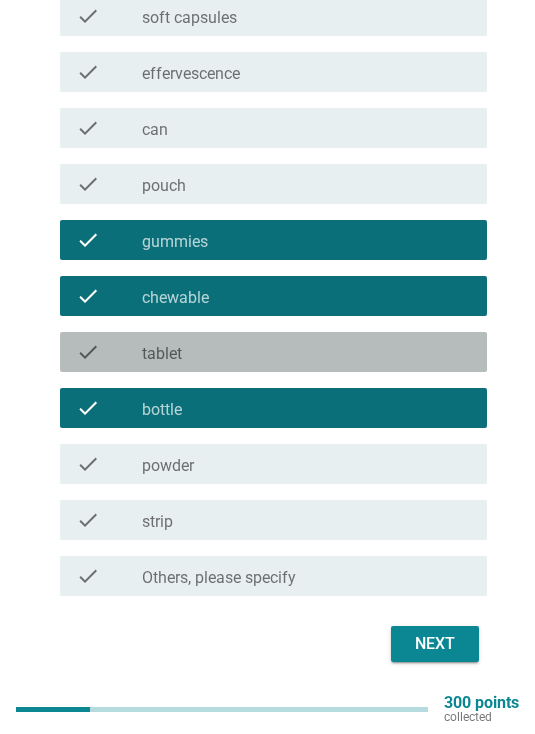 scroll, scrollTop: 204, scrollLeft: 0, axis: vertical 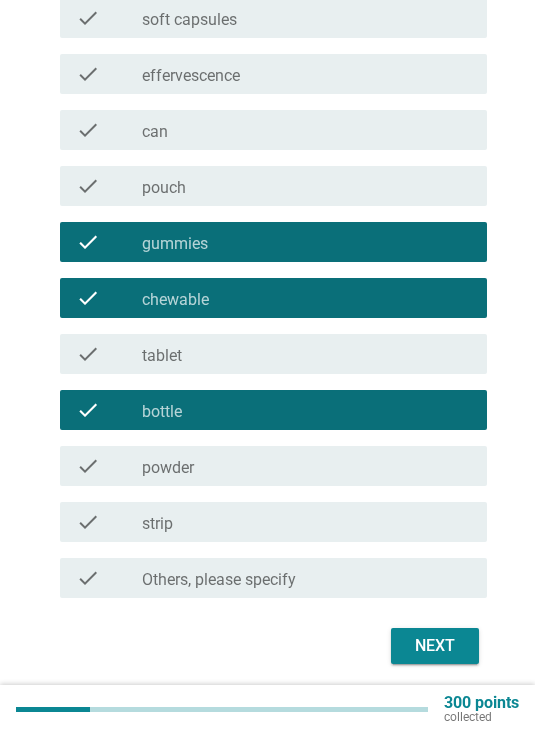 click on "check     check_box_outline_blank can" at bounding box center (273, 130) 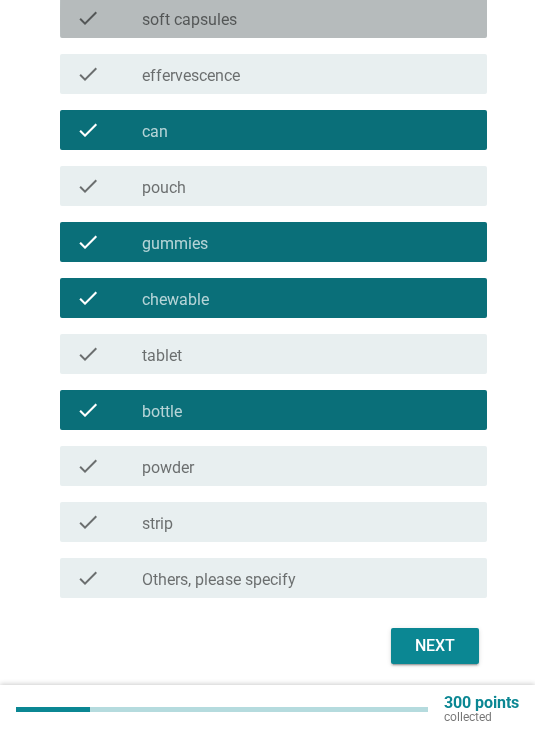 click on "check_box_outline_blank soft capsules" at bounding box center [306, 18] 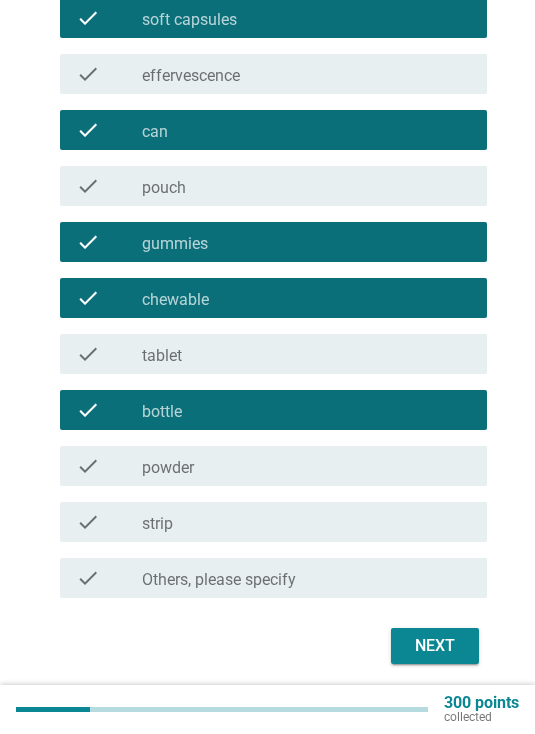 click on "Next" at bounding box center (435, 646) 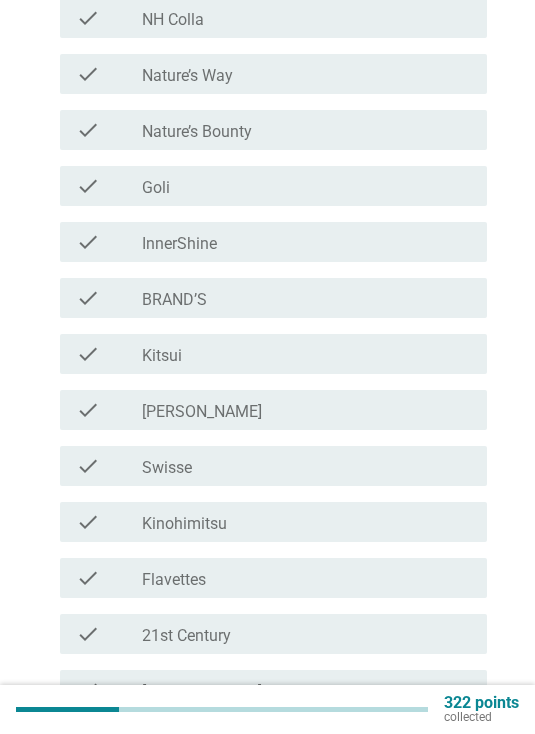 scroll, scrollTop: 0, scrollLeft: 0, axis: both 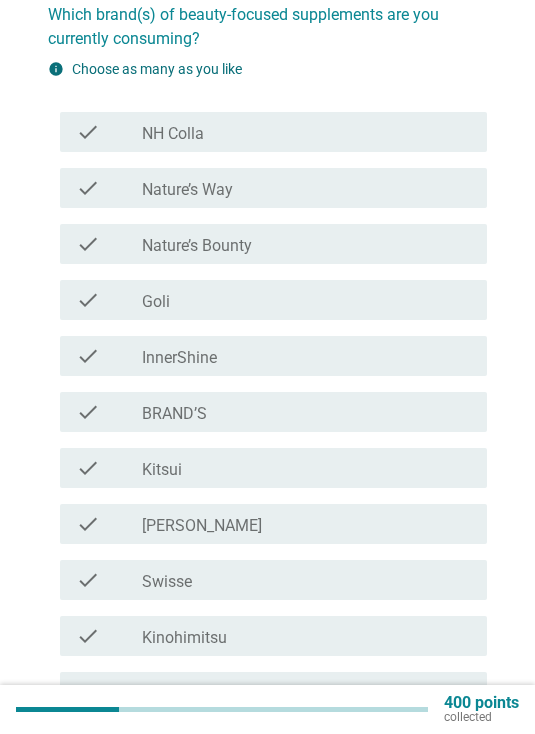 click on "check_box_outline_blank InnerShine" at bounding box center (306, 356) 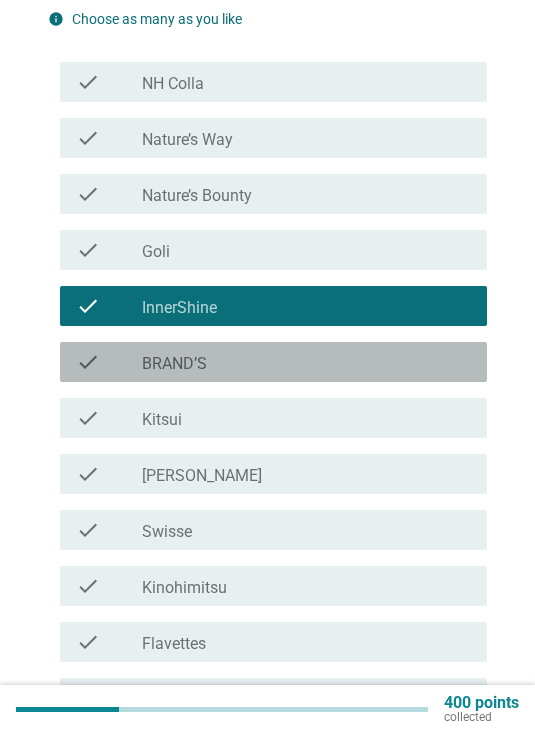 scroll, scrollTop: 153, scrollLeft: 0, axis: vertical 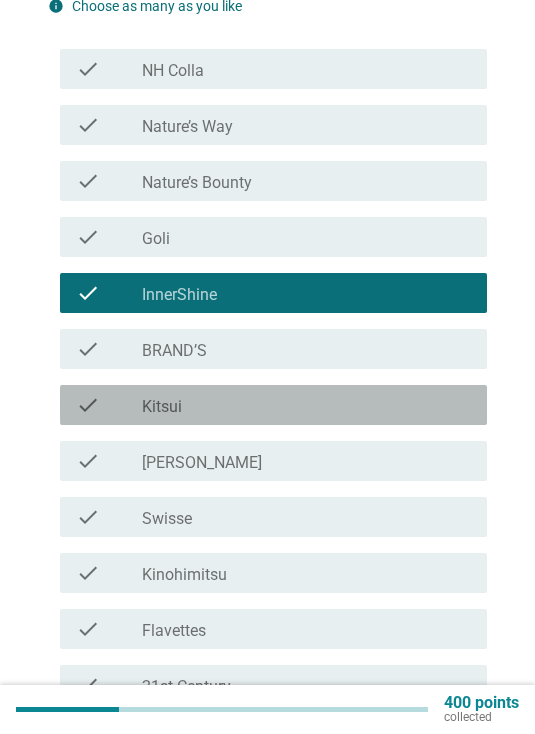 click on "check_box_outline_blank Kitsui" at bounding box center [306, 405] 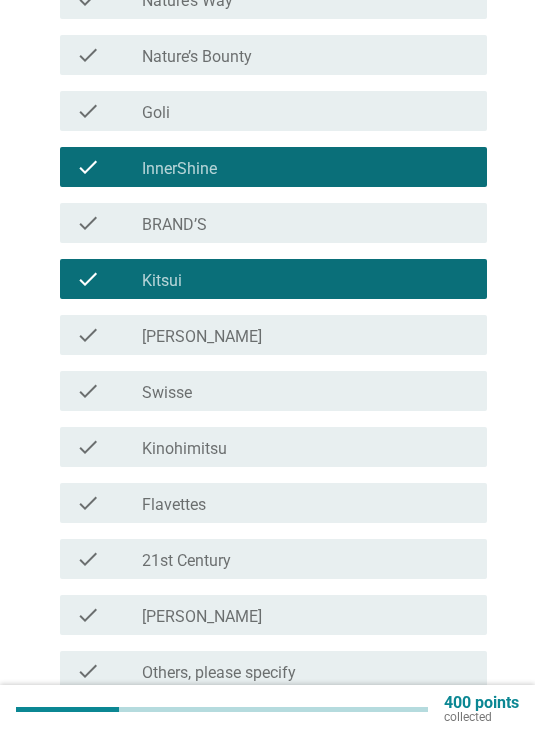 click on "check_box_outline_blank Kinohimitsu" at bounding box center [306, 447] 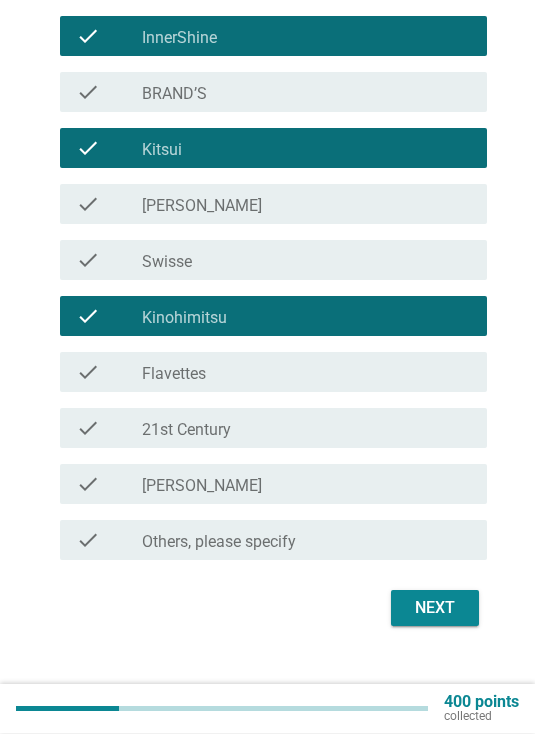 scroll, scrollTop: 429, scrollLeft: 0, axis: vertical 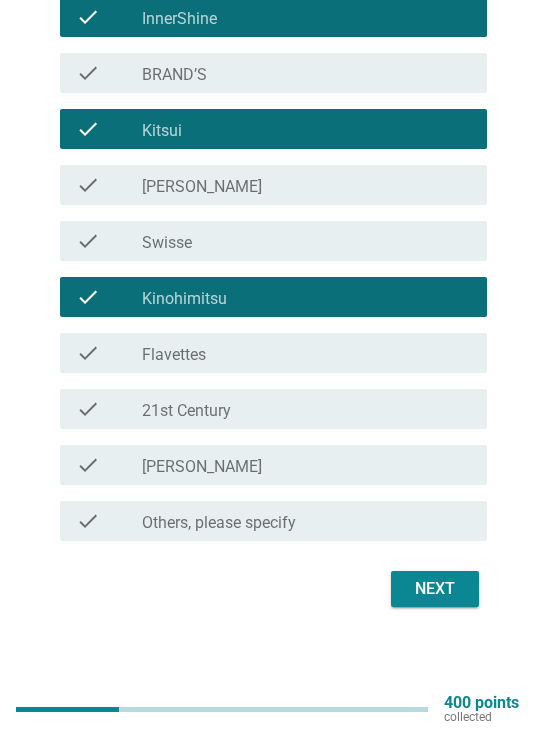 click on "Next" at bounding box center [435, 589] 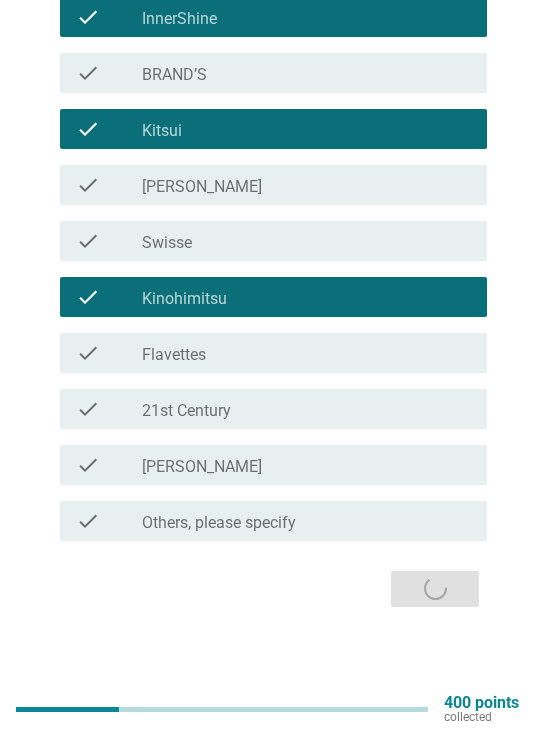 scroll, scrollTop: 0, scrollLeft: 0, axis: both 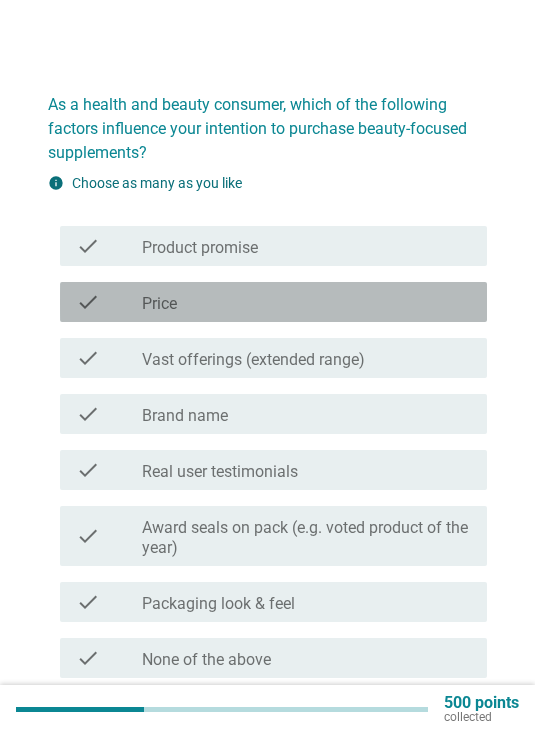 click on "check_box_outline_blank Price" at bounding box center [306, 302] 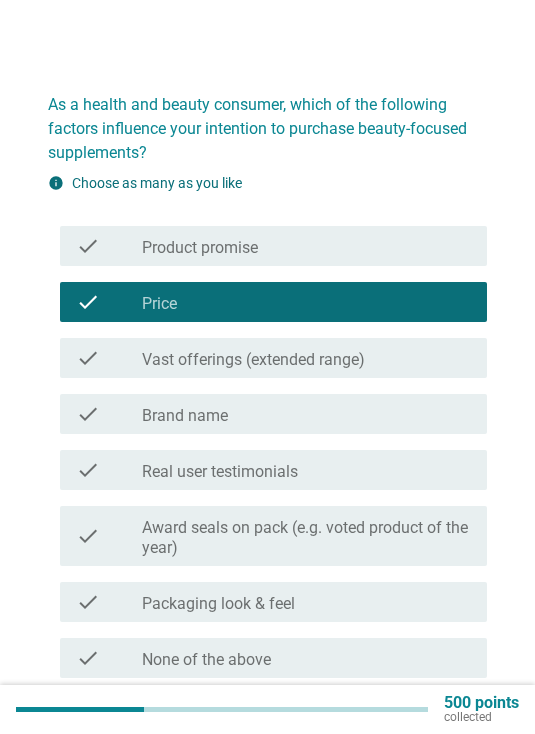 click on "Vast offerings (extended range)" at bounding box center [253, 360] 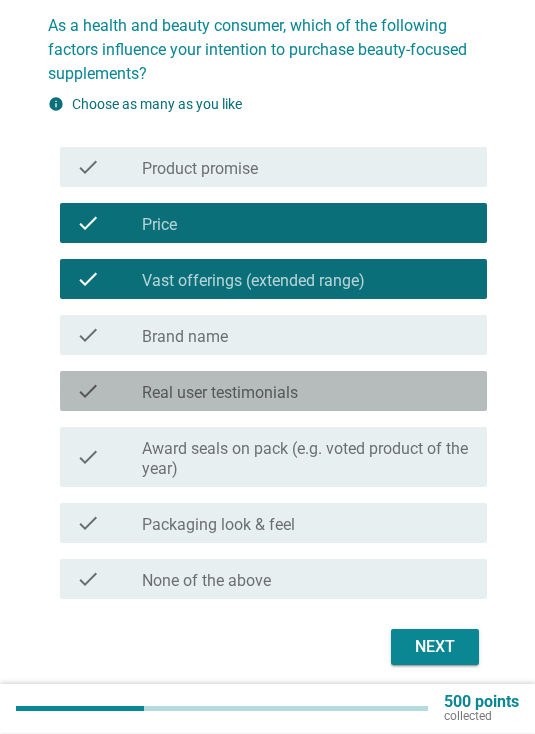 scroll, scrollTop: 79, scrollLeft: 0, axis: vertical 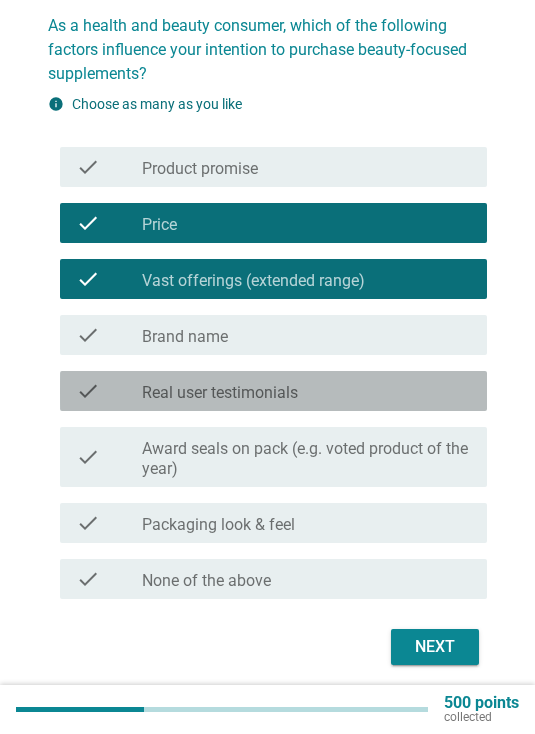 click on "check_box_outline_blank Real user testimonials" at bounding box center [306, 391] 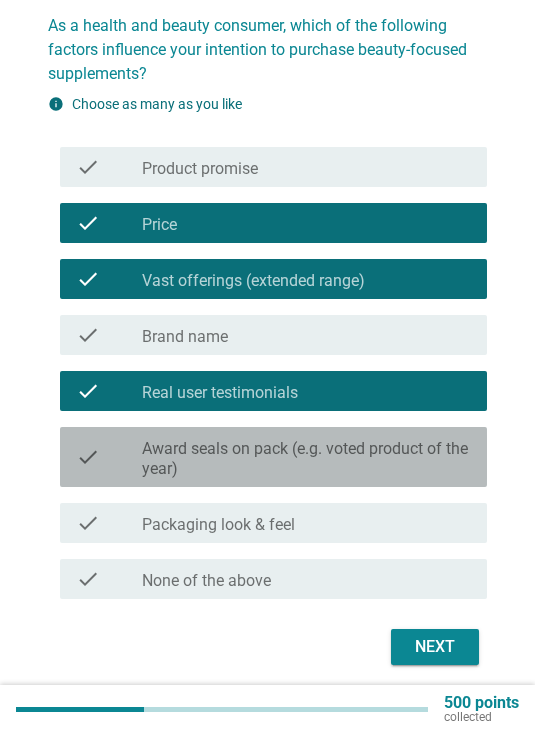 click on "Award seals on pack (e.g. voted product of the year)" at bounding box center (306, 459) 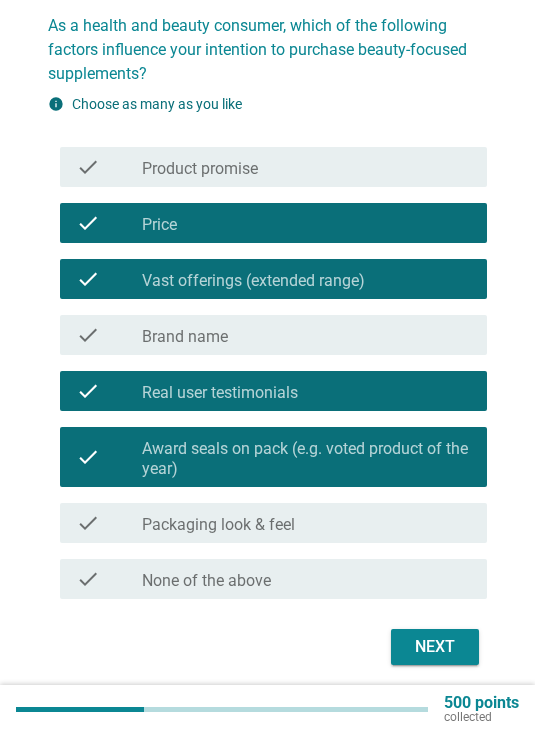 click on "check     check_box_outline_blank Product promise" at bounding box center [273, 167] 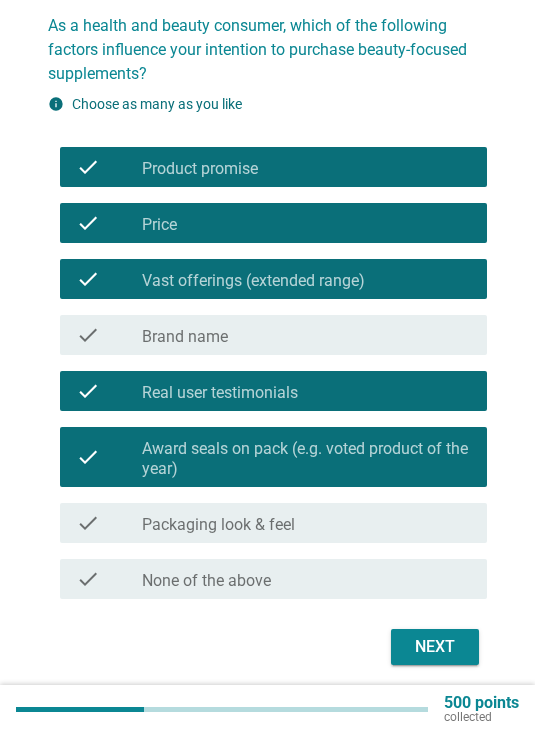 click on "Next" at bounding box center (435, 647) 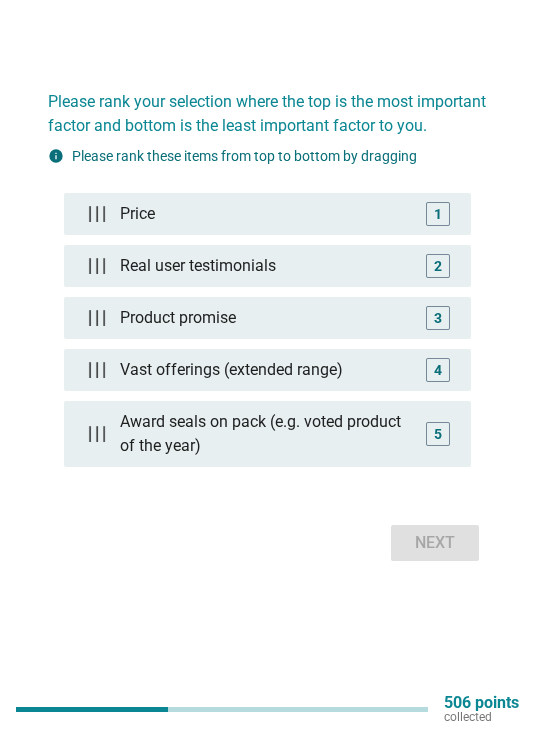 scroll, scrollTop: 0, scrollLeft: 0, axis: both 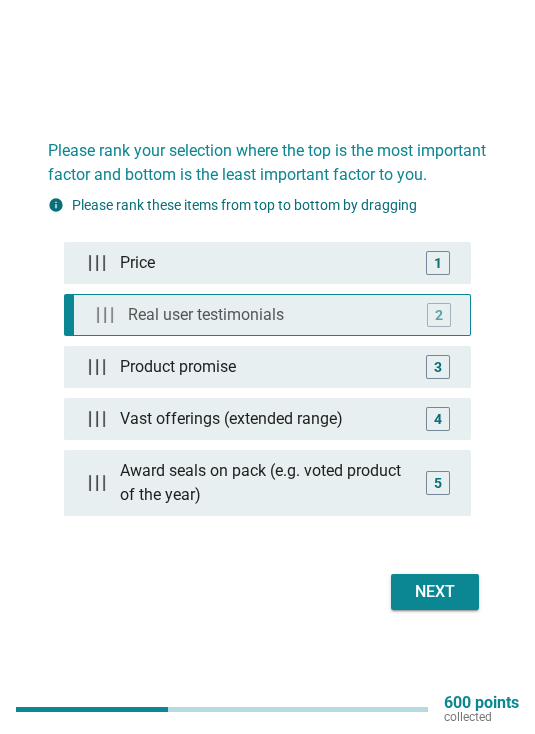 type 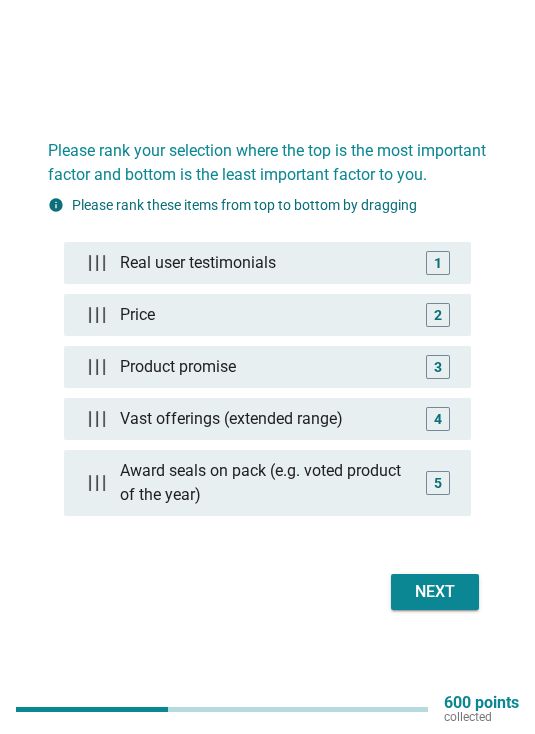 click on "Next" at bounding box center [435, 592] 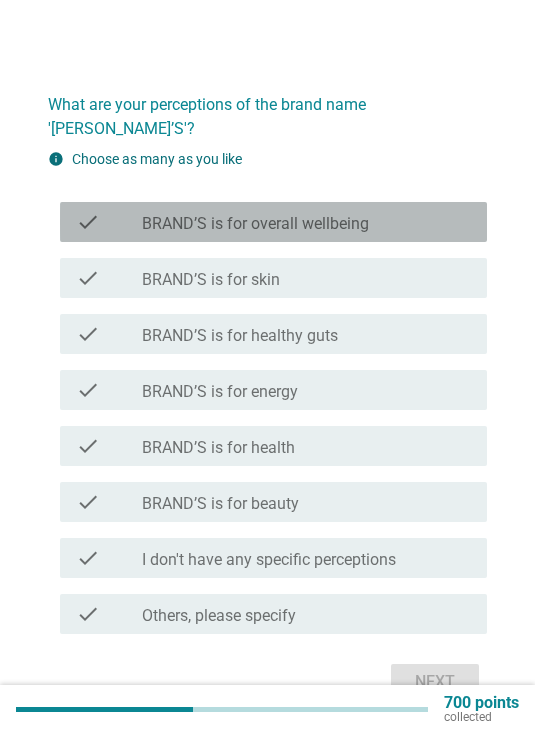 click on "check_box_outline_blank BRAND’S is for overall wellbeing" at bounding box center (306, 222) 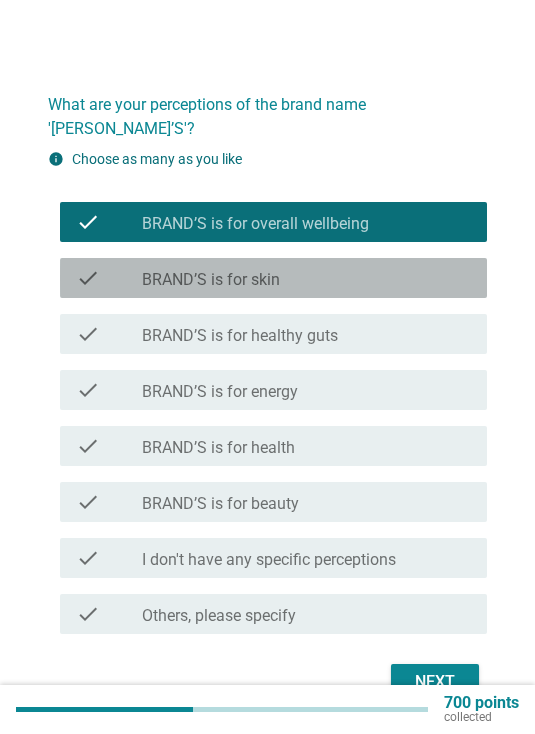 click on "check_box_outline_blank BRAND’S is for skin" at bounding box center (306, 278) 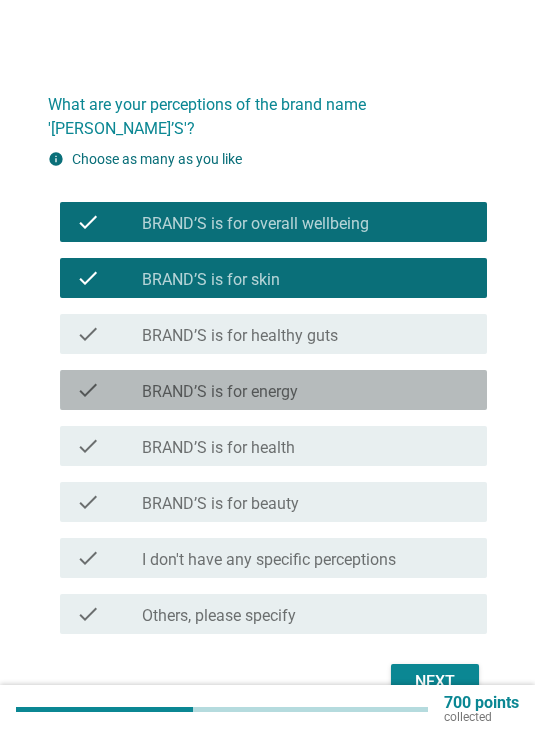 click on "check_box_outline_blank BRAND’S is for energy" at bounding box center (306, 390) 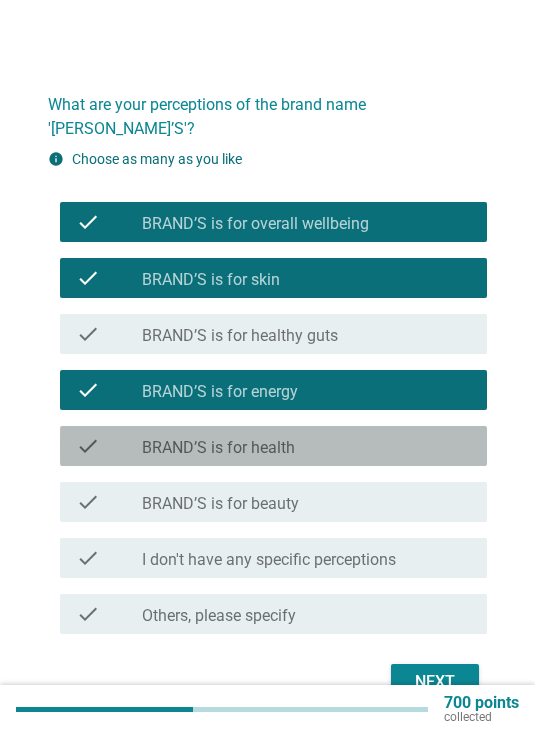 click on "check_box_outline_blank BRAND’S is for health" at bounding box center [306, 446] 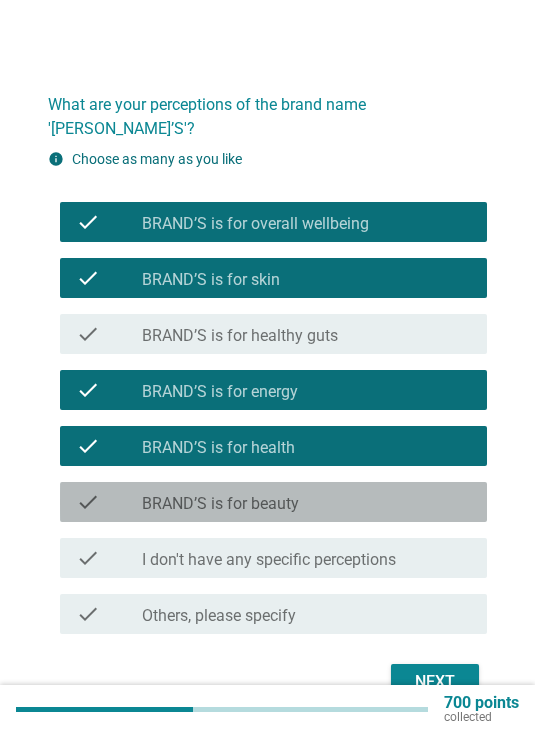 click on "check     check_box_outline_blank BRAND’S is for beauty" at bounding box center [273, 502] 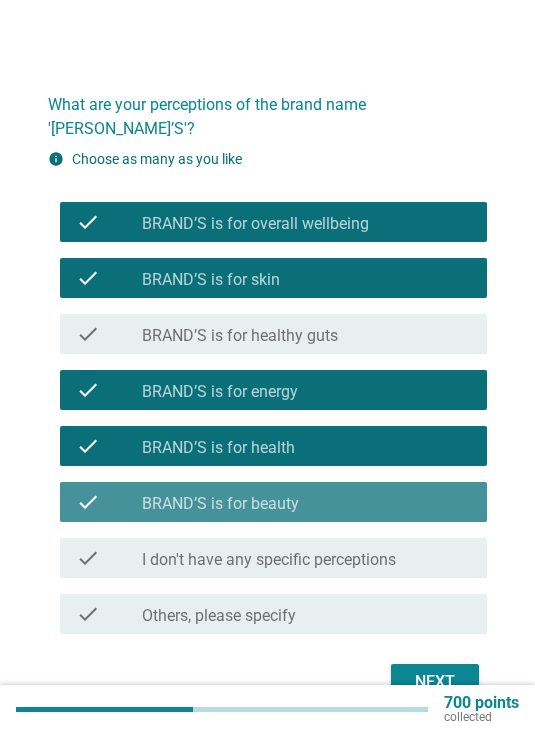 click on "Next" at bounding box center (435, 682) 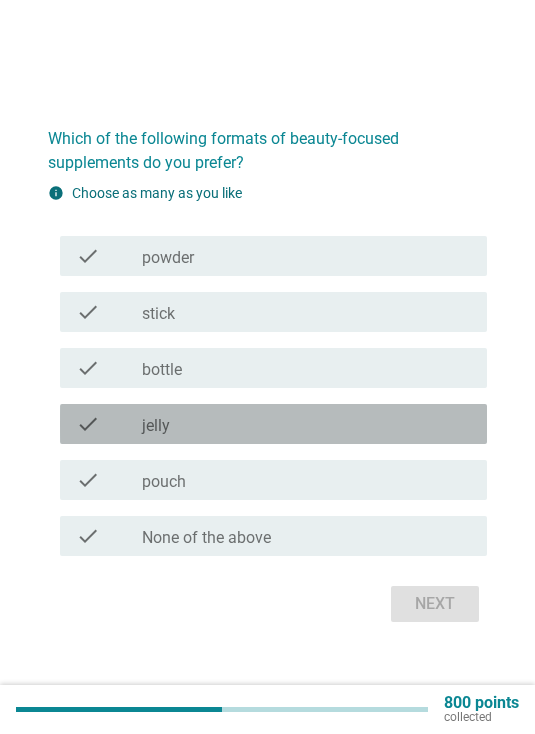 click on "check_box_outline_blank jelly" at bounding box center [306, 424] 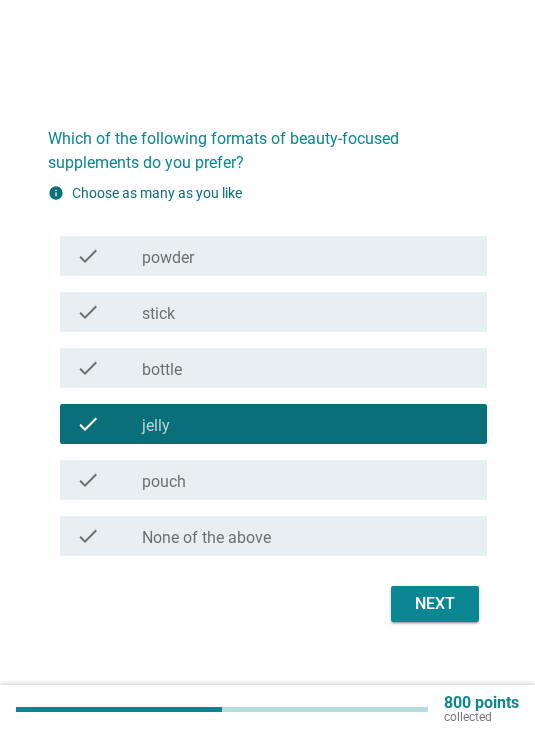 click on "Which of the following formats of beauty-focused supplements do you prefer?     info   Choose as many as you like   check     check_box_outline_blank powder    check     check_box_outline_blank stick    check     check_box_outline_blank bottle    check     check_box_outline_blank jelly    check     check_box_outline_blank pouch    check     check_box_outline_blank None of the above       Next" at bounding box center (267, 367) 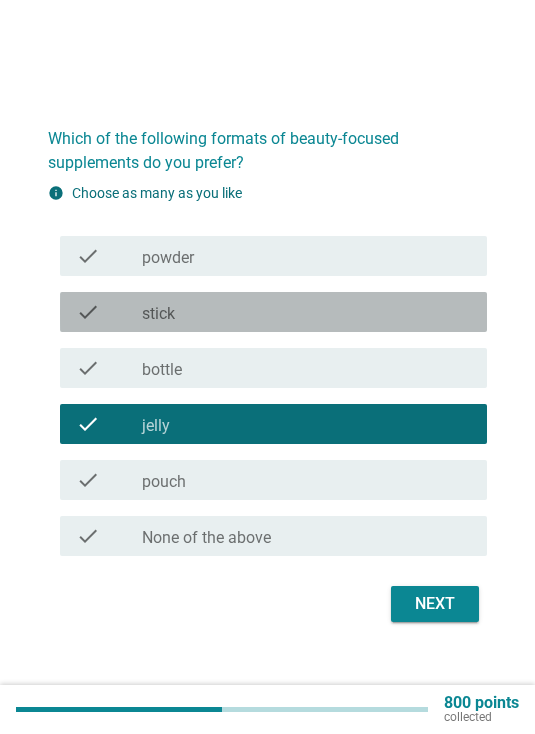 click on "check     check_box_outline_blank stick" at bounding box center (273, 312) 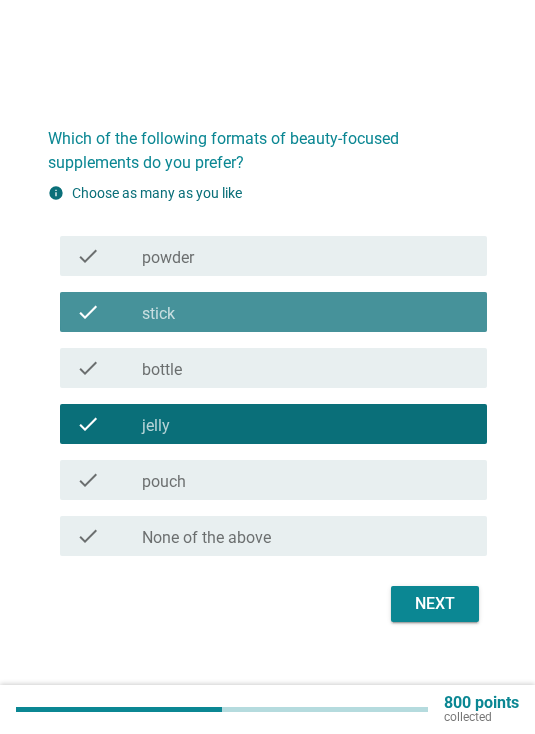 click on "check_box_outline_blank powder" at bounding box center (306, 256) 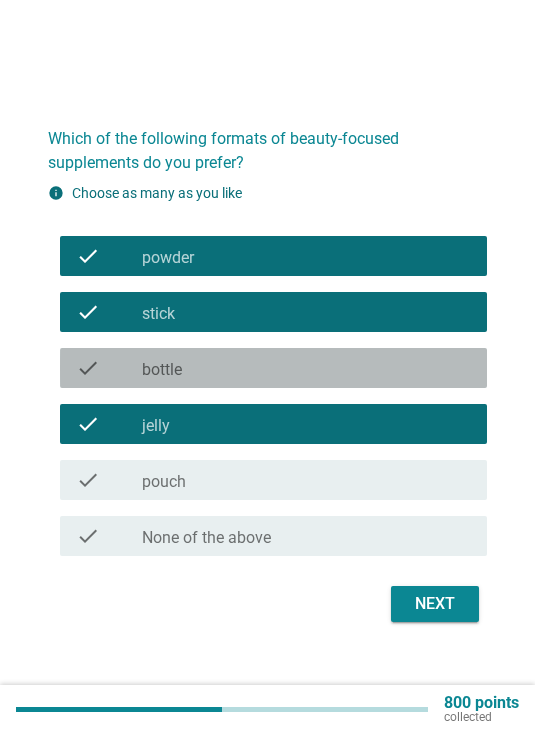 click on "check     check_box_outline_blank bottle" at bounding box center (273, 368) 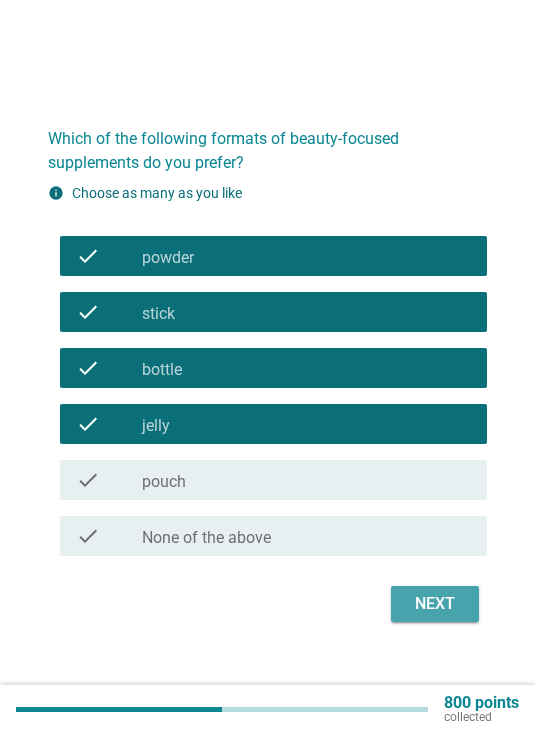 click on "Next" at bounding box center (435, 604) 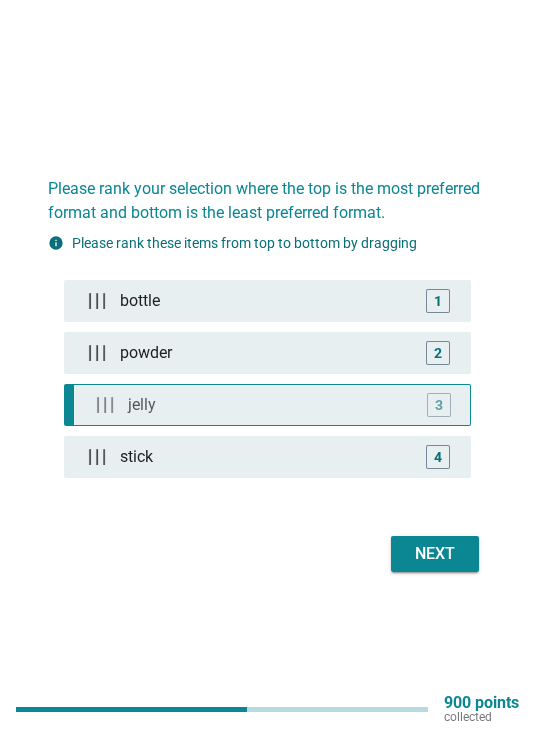 type 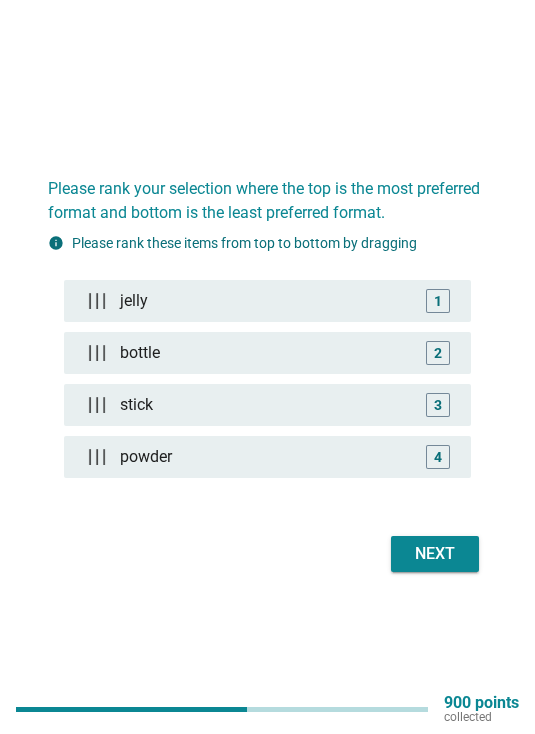 click on "Next" at bounding box center (435, 554) 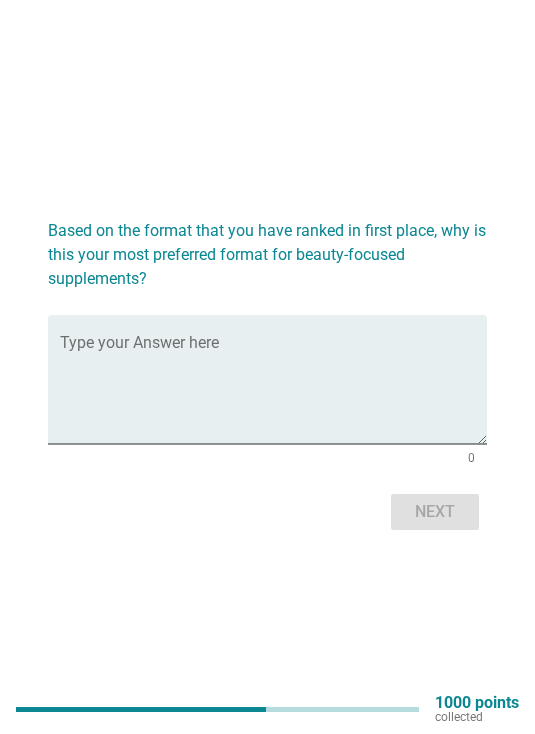 click at bounding box center (273, 391) 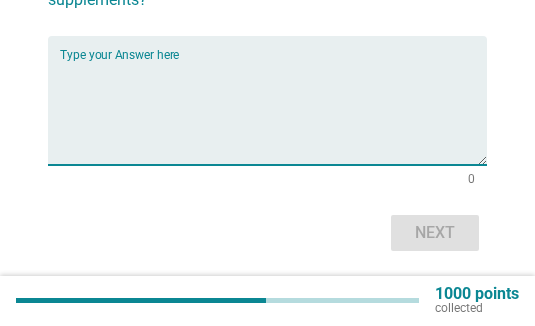 scroll, scrollTop: 153, scrollLeft: 0, axis: vertical 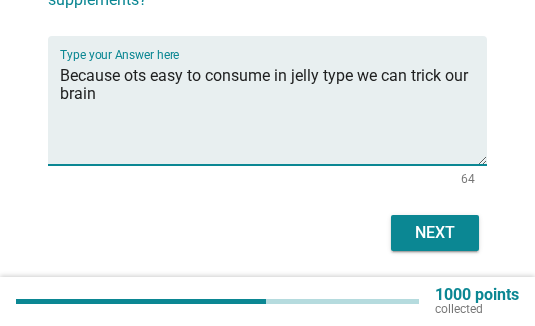 type on "Because ots easy to consume in jelly type we can trick our brain" 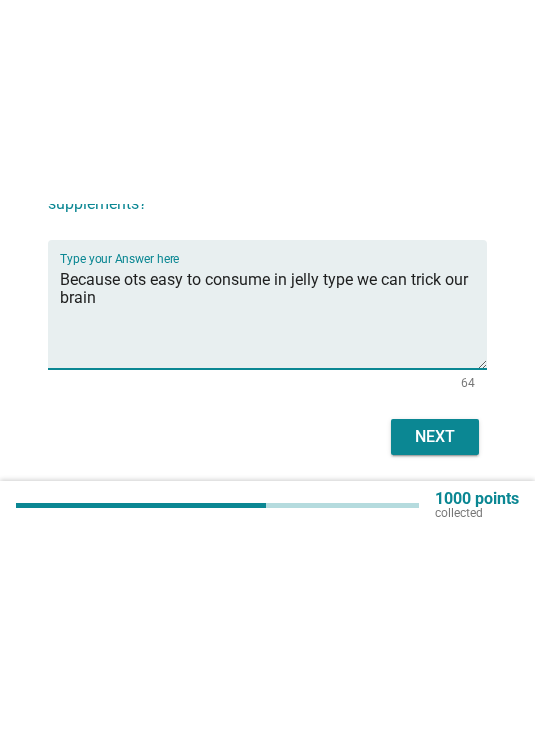 scroll, scrollTop: 0, scrollLeft: 0, axis: both 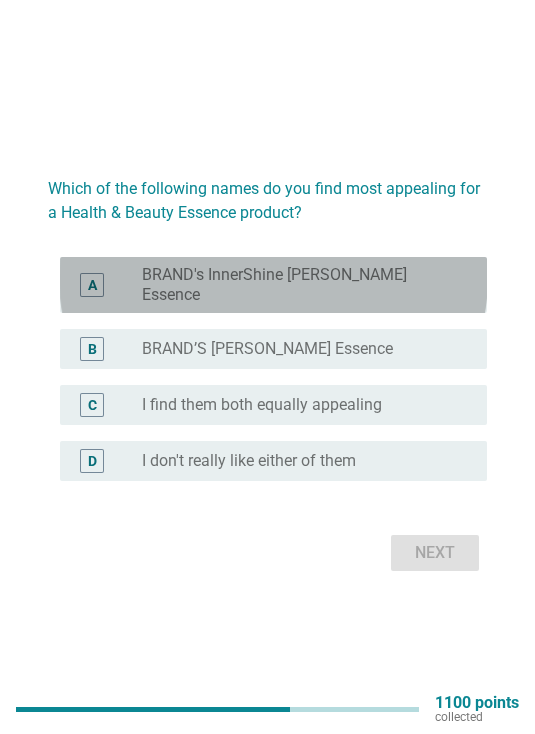 click on "radio_button_unchecked BRAND's InnerShine [PERSON_NAME] Essence" at bounding box center (298, 285) 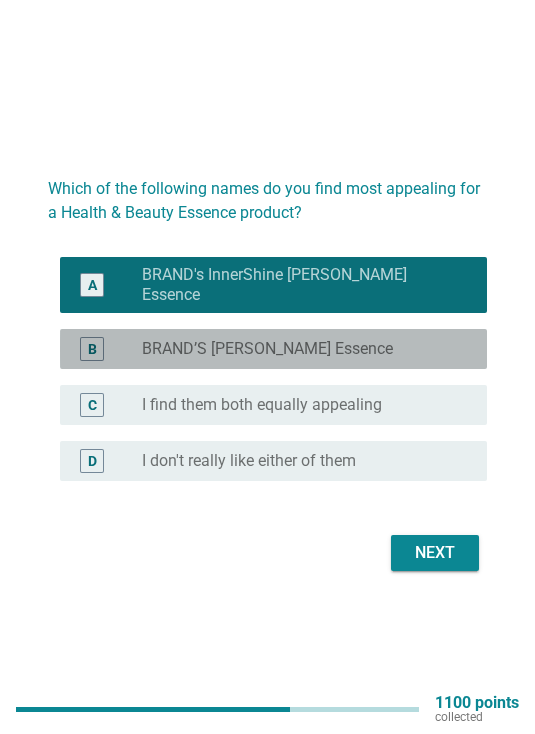 click on "B     radio_button_unchecked BRAND’S [PERSON_NAME] Essence" at bounding box center [273, 349] 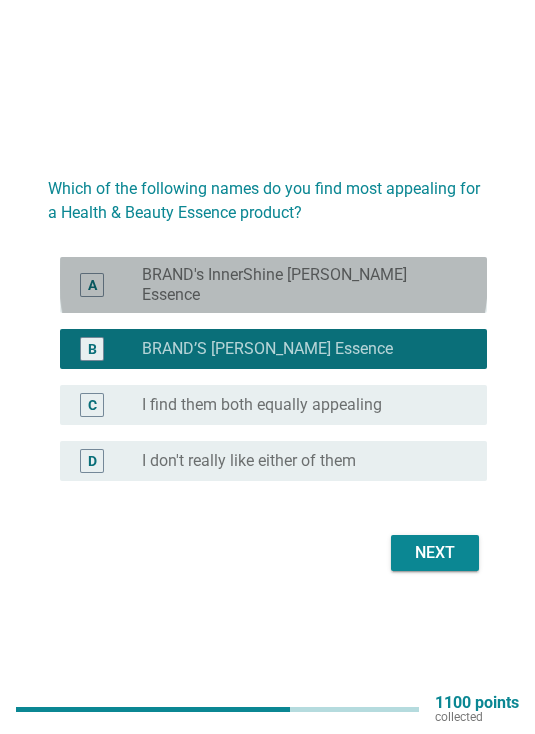 click on "radio_button_unchecked BRAND's InnerShine [PERSON_NAME] Essence" at bounding box center [298, 285] 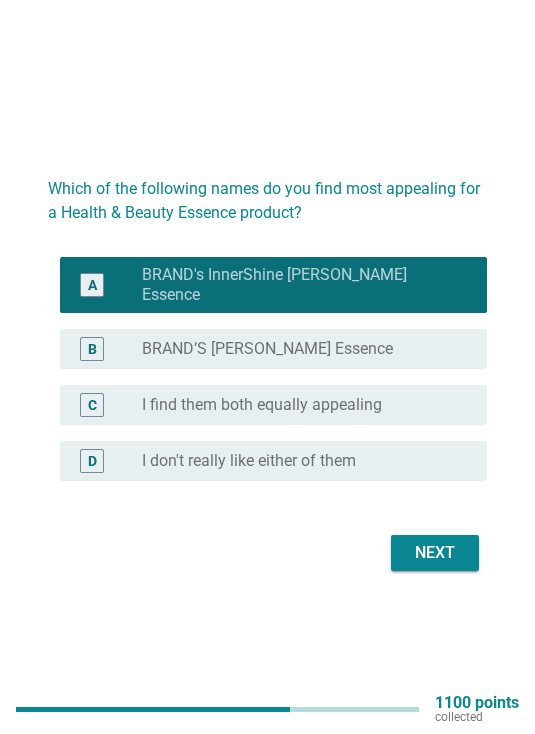 click on "Next" at bounding box center [435, 553] 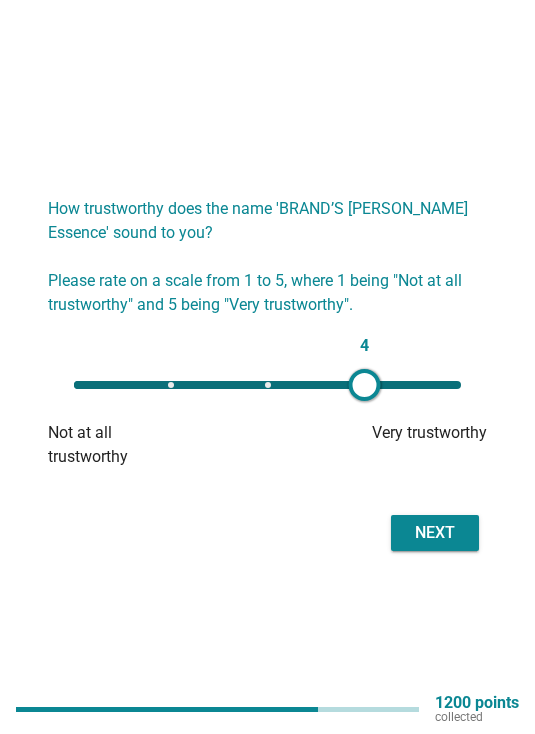 click on "Next" at bounding box center (435, 533) 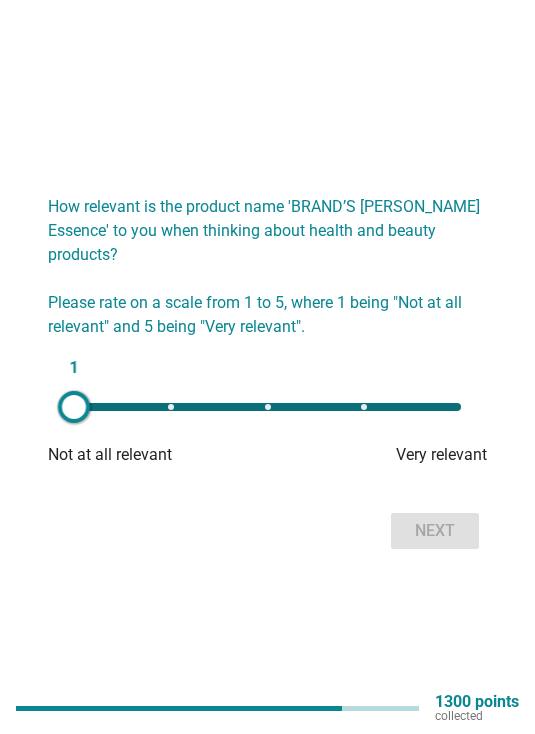 scroll, scrollTop: 2, scrollLeft: 0, axis: vertical 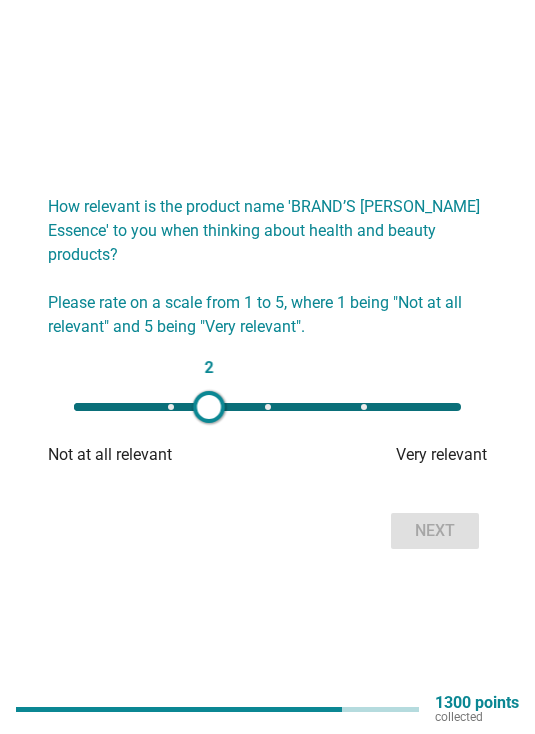 type on "4" 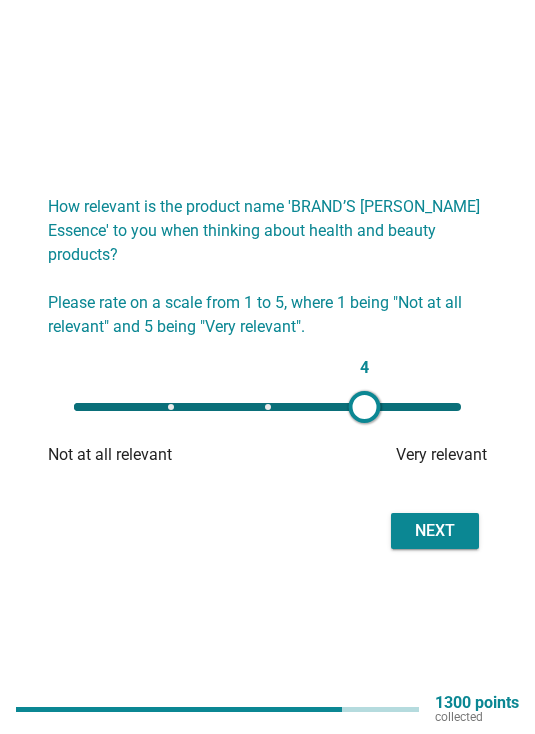 click on "Next" at bounding box center (435, 531) 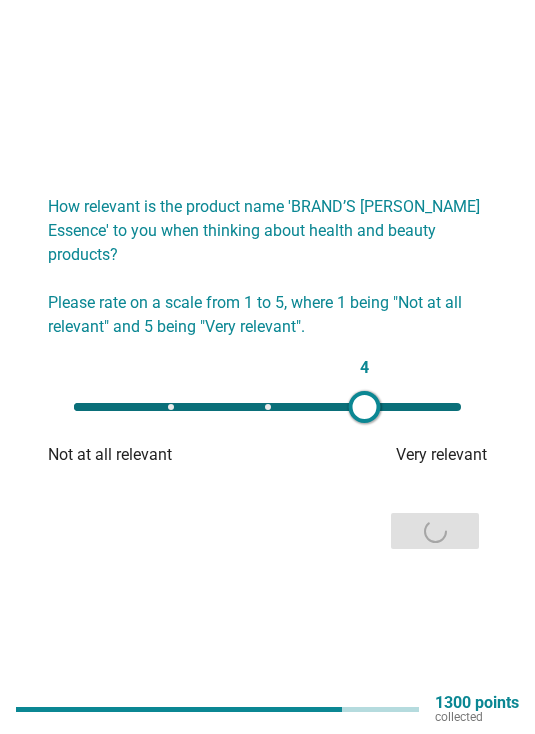scroll, scrollTop: 0, scrollLeft: 0, axis: both 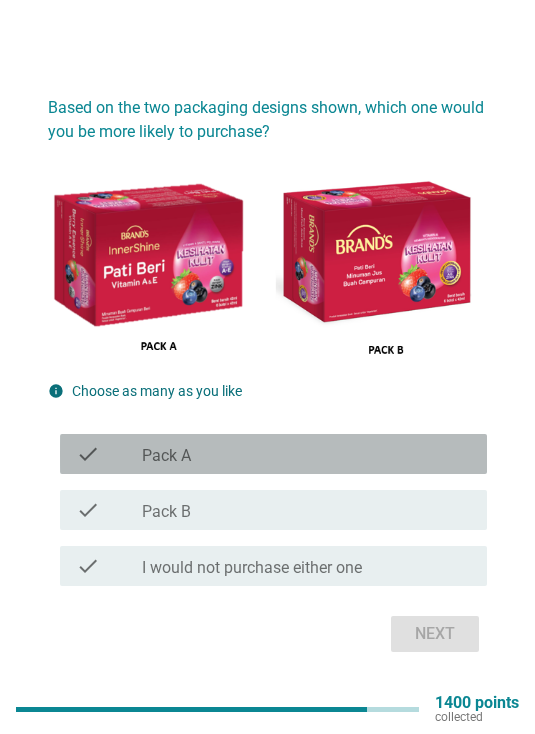 click on "check_box_outline_blank Pack A" at bounding box center (306, 454) 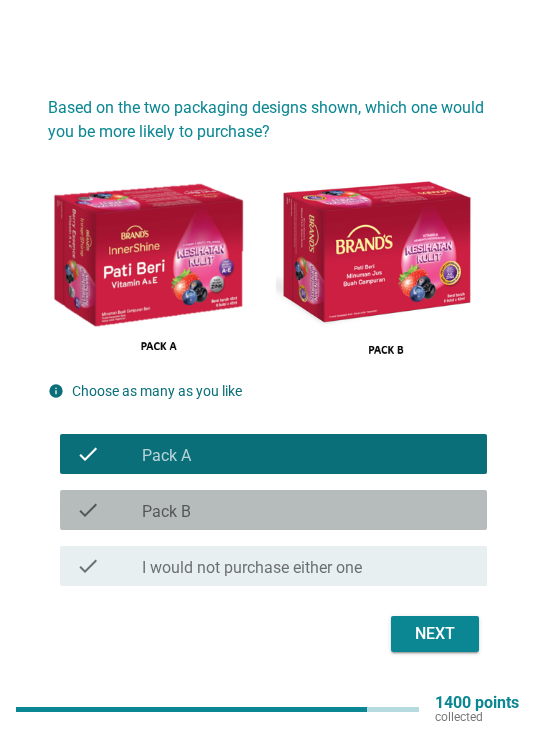 click on "check_box_outline_blank Pack B" at bounding box center (306, 510) 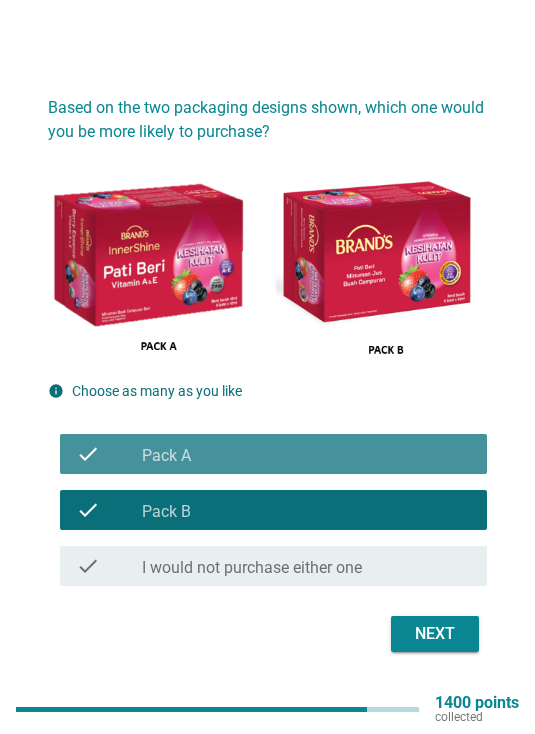 click on "check_box_outline_blank Pack A" at bounding box center (306, 454) 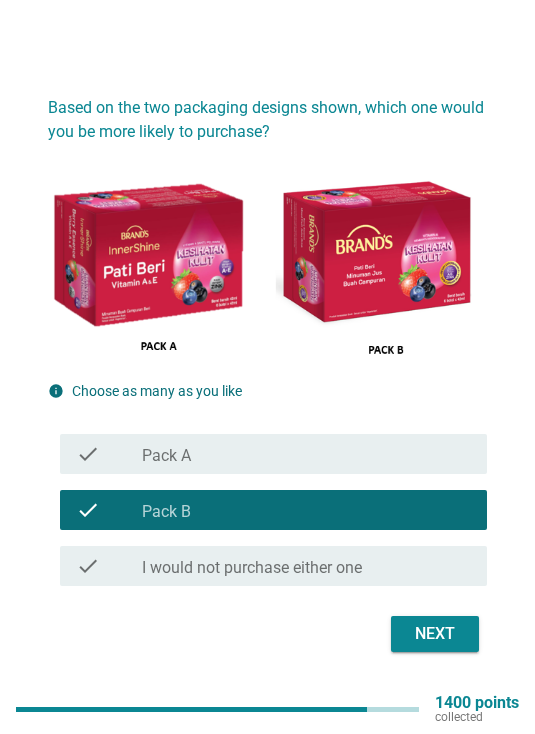 click on "Next" at bounding box center [435, 634] 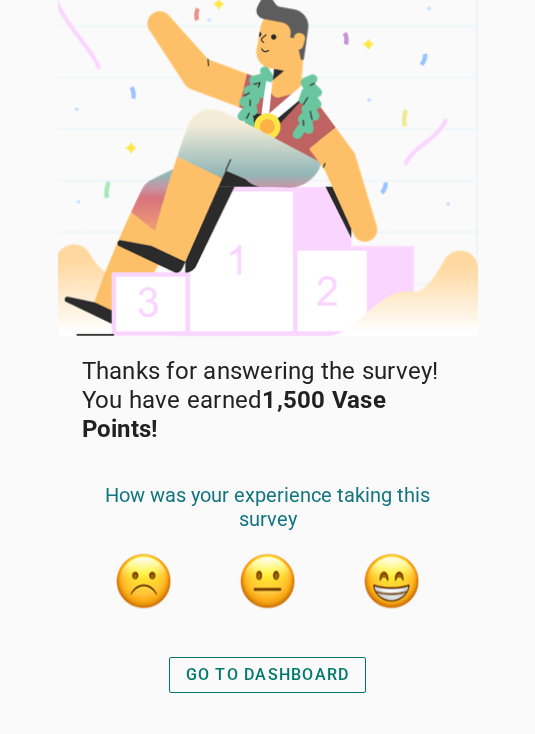 scroll, scrollTop: 57, scrollLeft: 0, axis: vertical 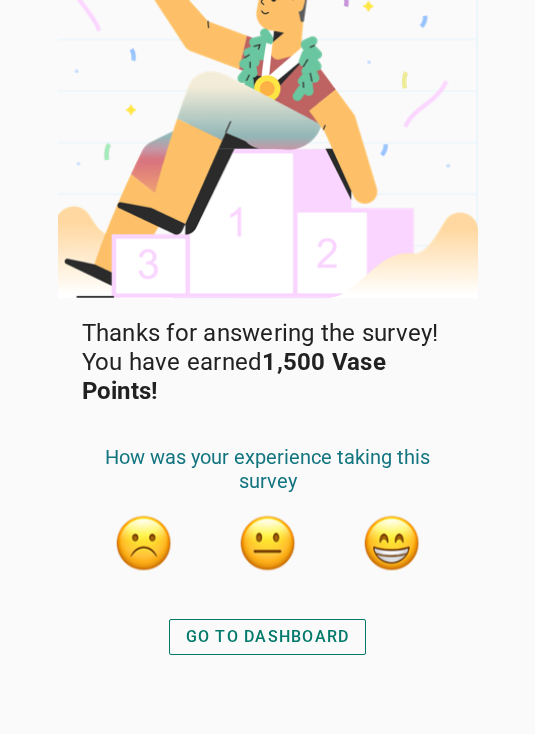click on "GO TO DASHBOARD" at bounding box center (268, 637) 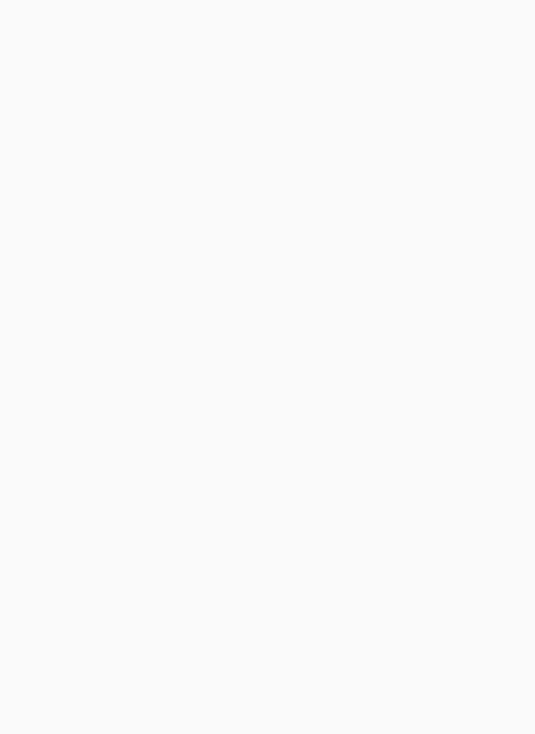 scroll, scrollTop: 0, scrollLeft: 0, axis: both 